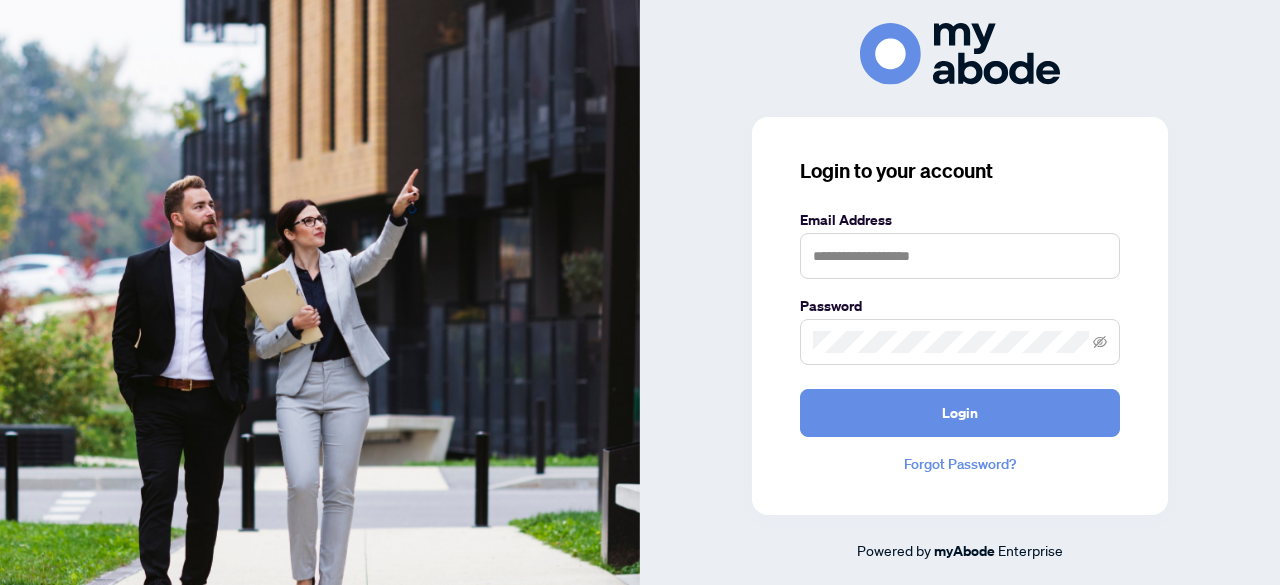 scroll, scrollTop: 0, scrollLeft: 0, axis: both 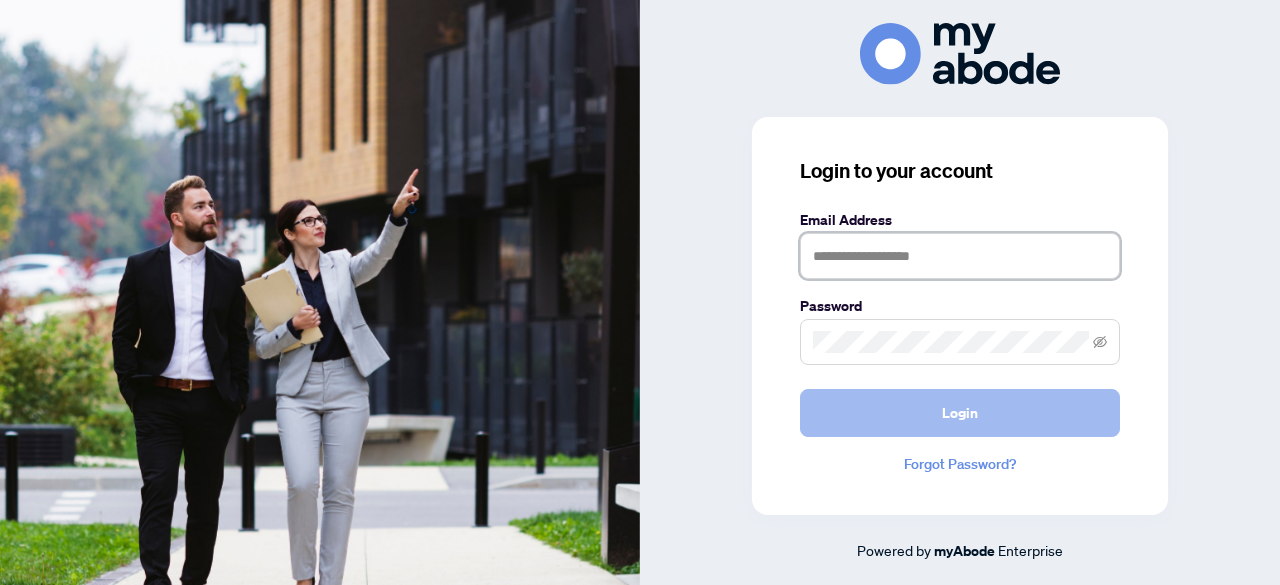 type on "**********" 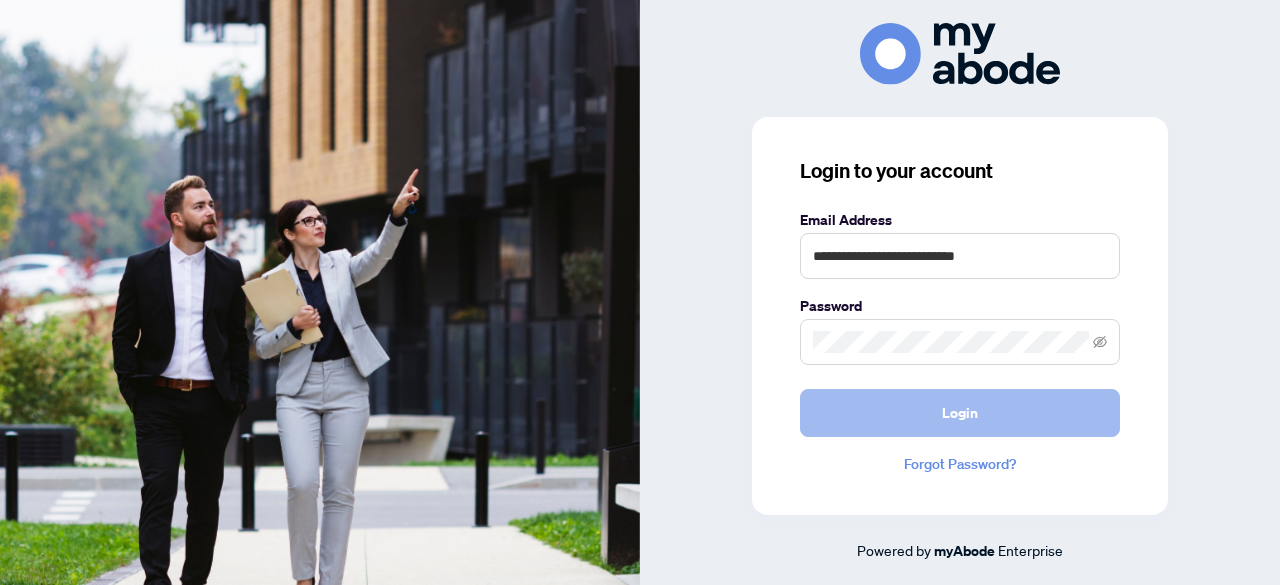 click on "Login" at bounding box center [960, 413] 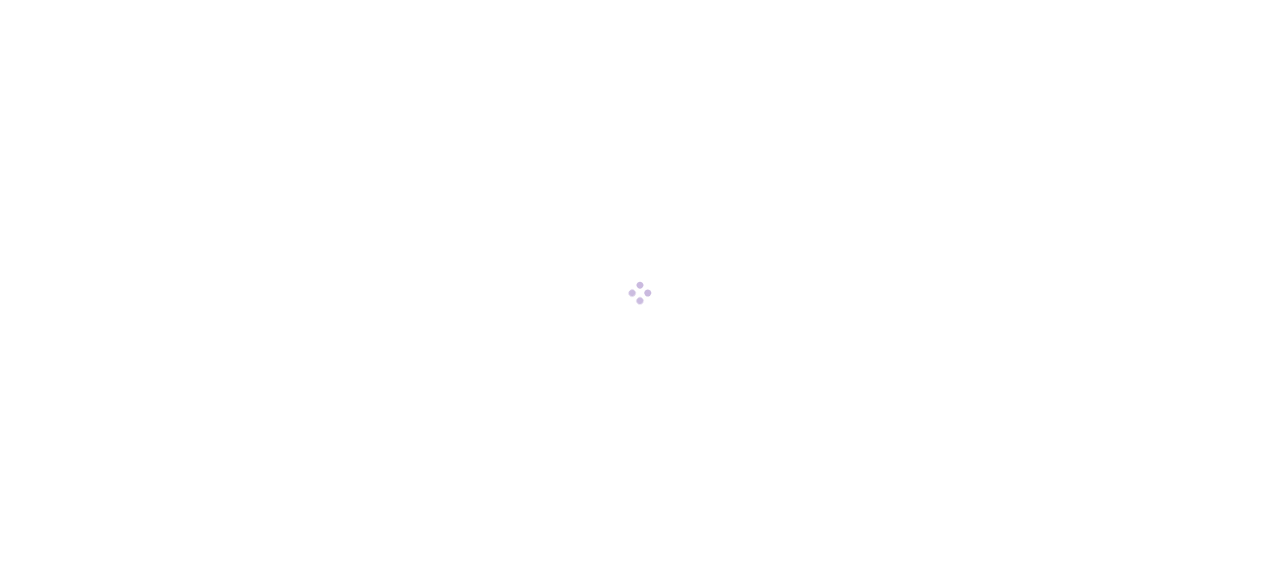scroll, scrollTop: 0, scrollLeft: 0, axis: both 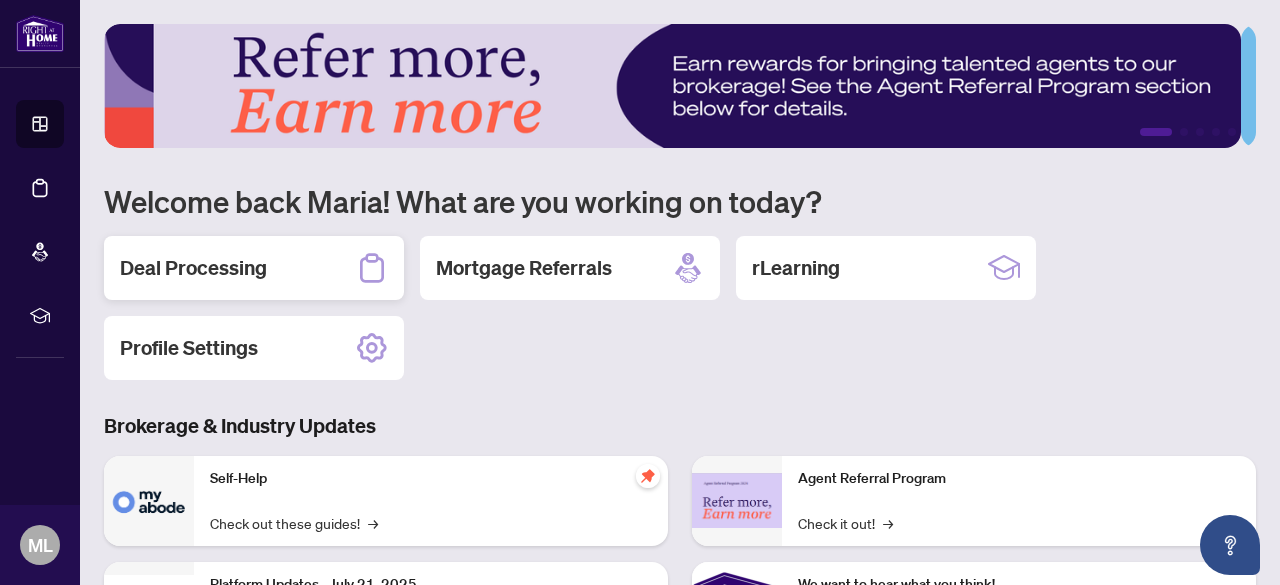 click on "Deal Processing" at bounding box center [193, 268] 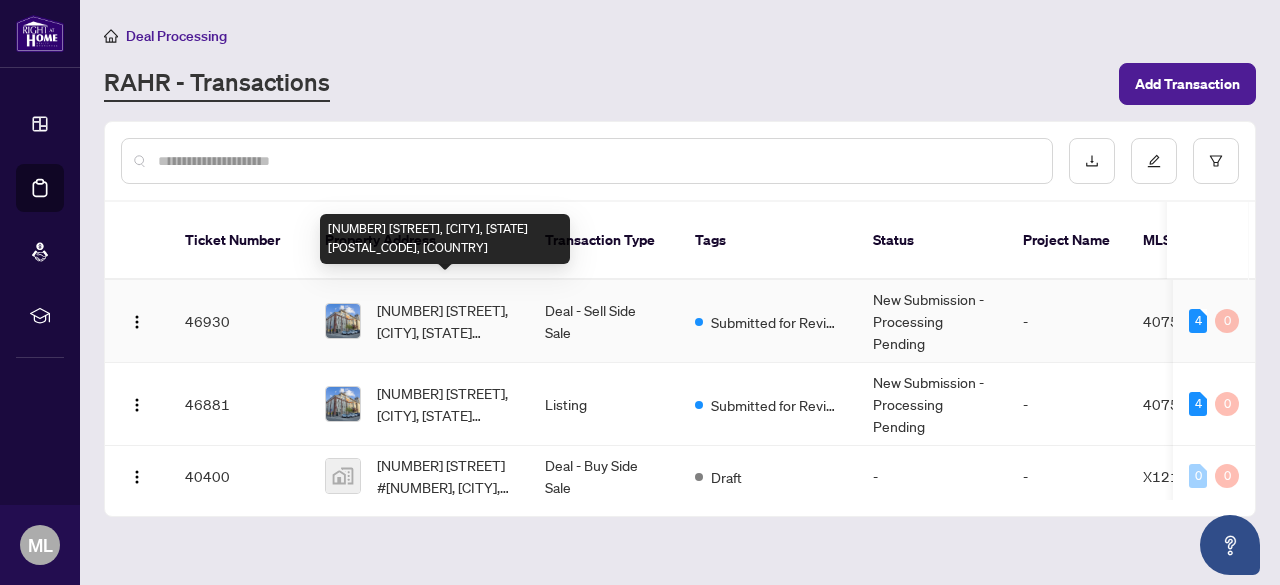 click on "[NUMBER] [STREET], [CITY], [STATE] [POSTAL_CODE], [COUNTRY]" at bounding box center (445, 321) 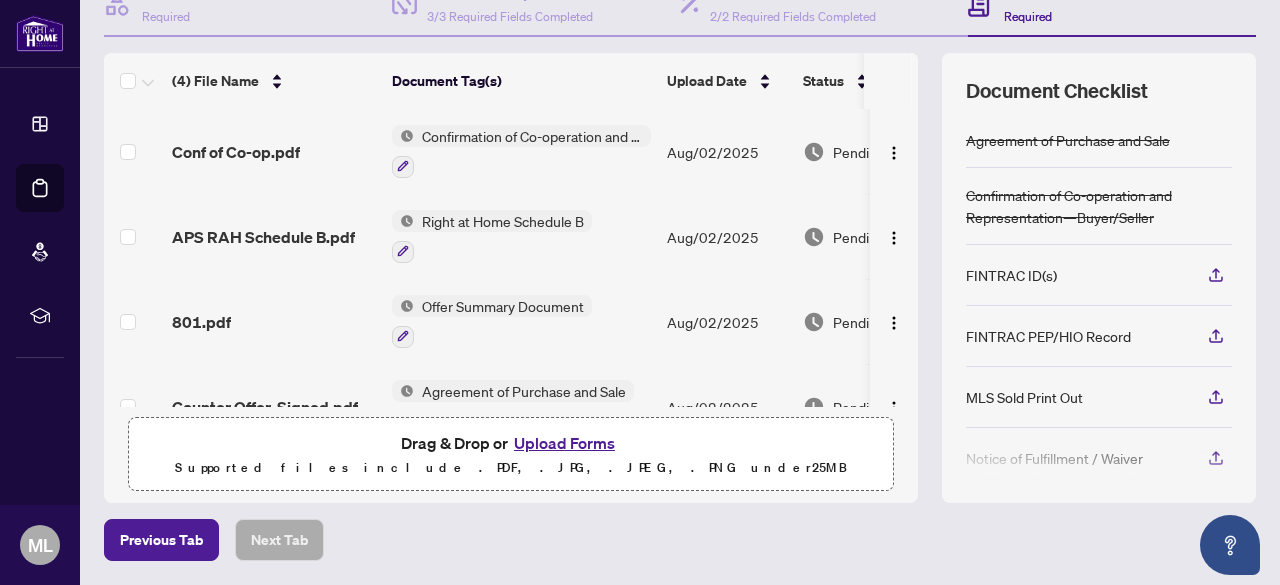 scroll, scrollTop: 221, scrollLeft: 0, axis: vertical 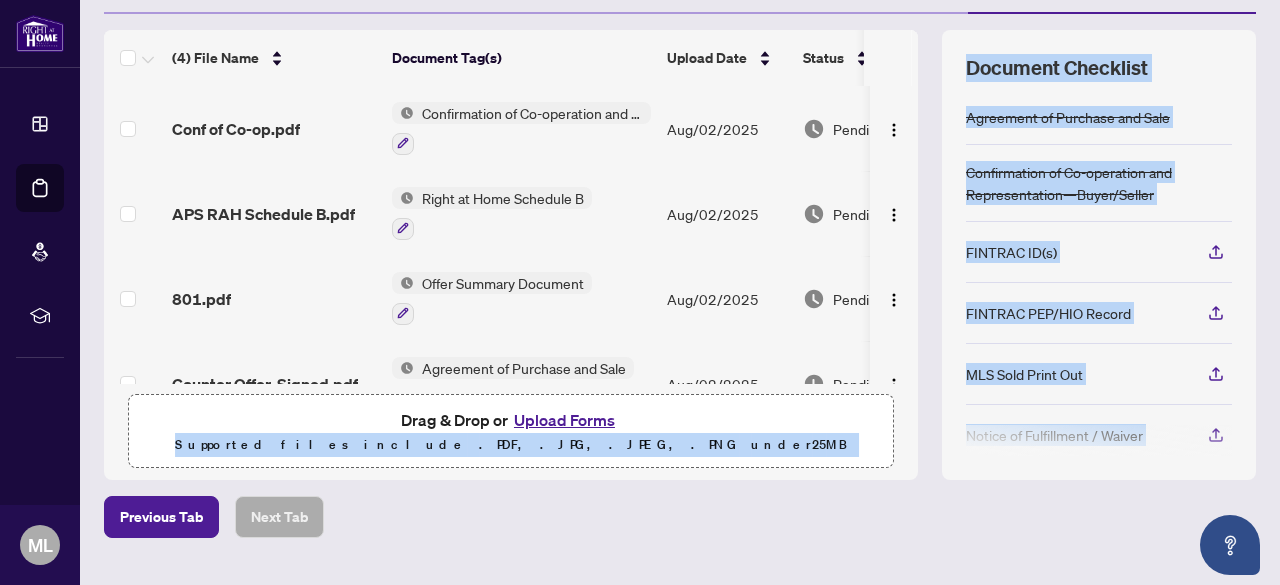 click on "Drag & Drop or Upload Forms Supported files include   .PDF, .JPG, .JPEG, .PNG   under  25 MB" at bounding box center [511, 432] 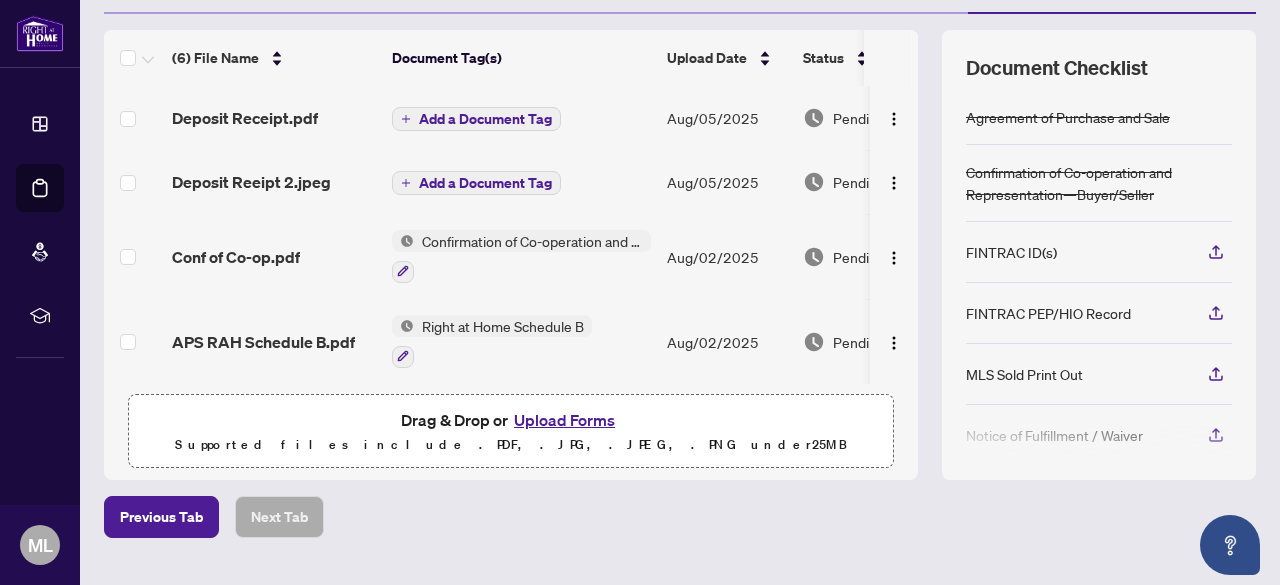 click on "Previous Tab Next Tab" at bounding box center [680, 517] 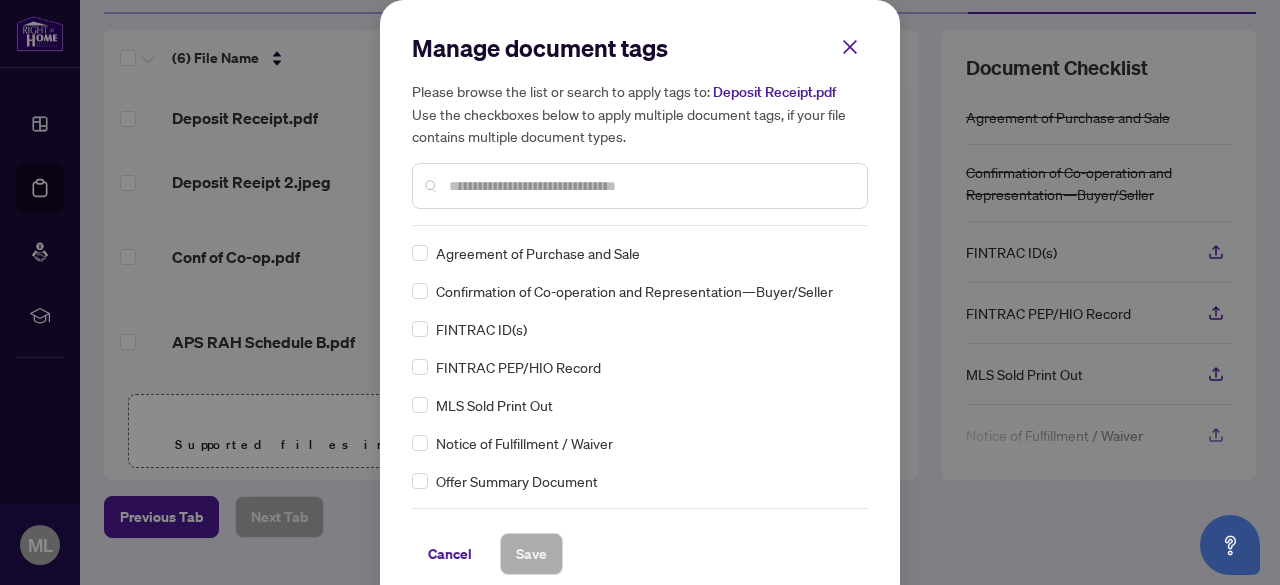 click at bounding box center [640, 186] 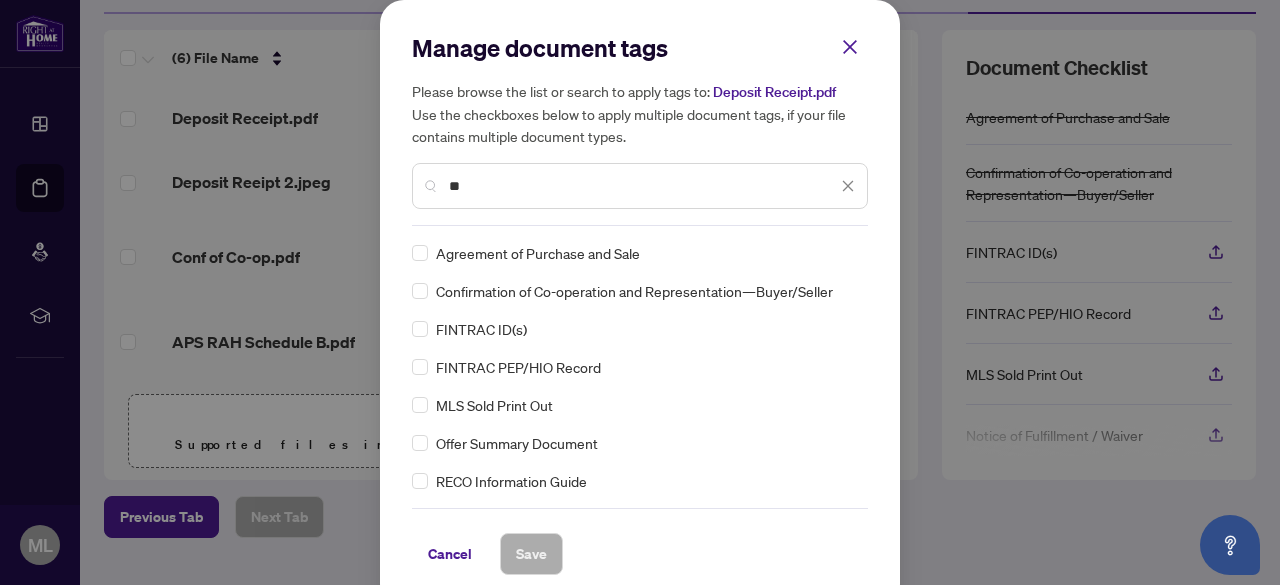 type on "*" 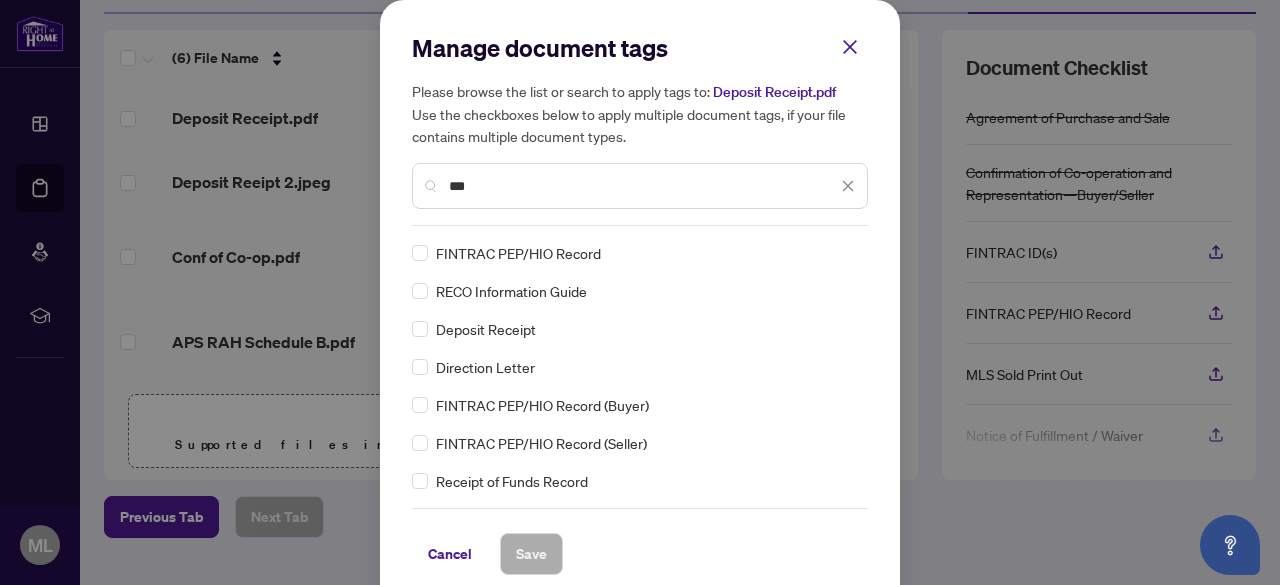 type on "***" 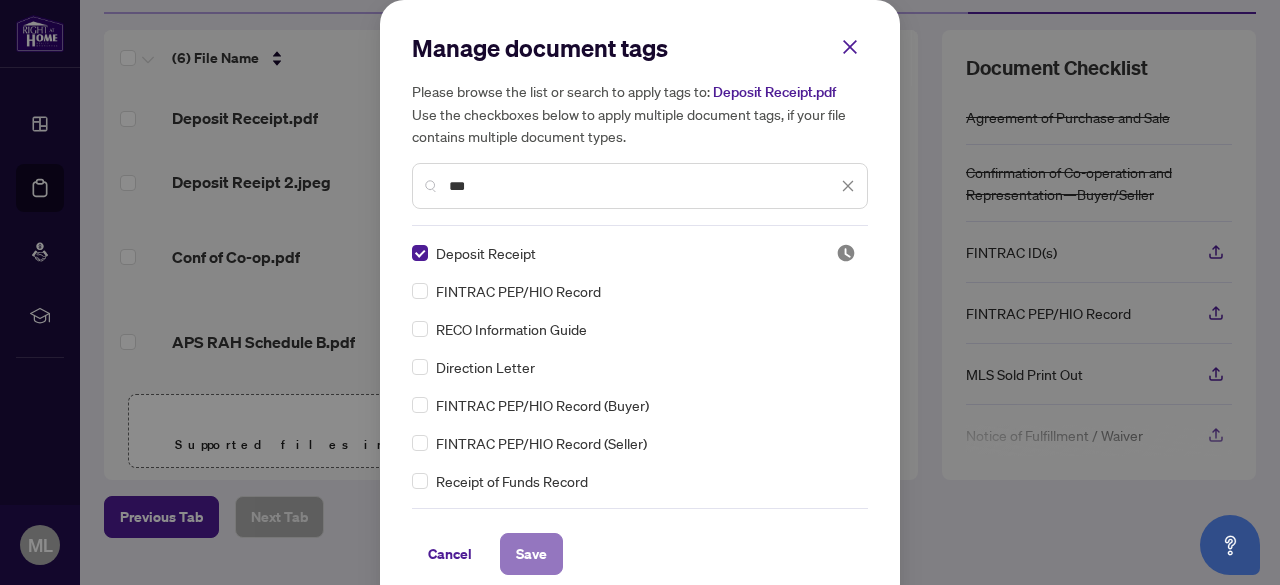 click on "Save" at bounding box center [531, 554] 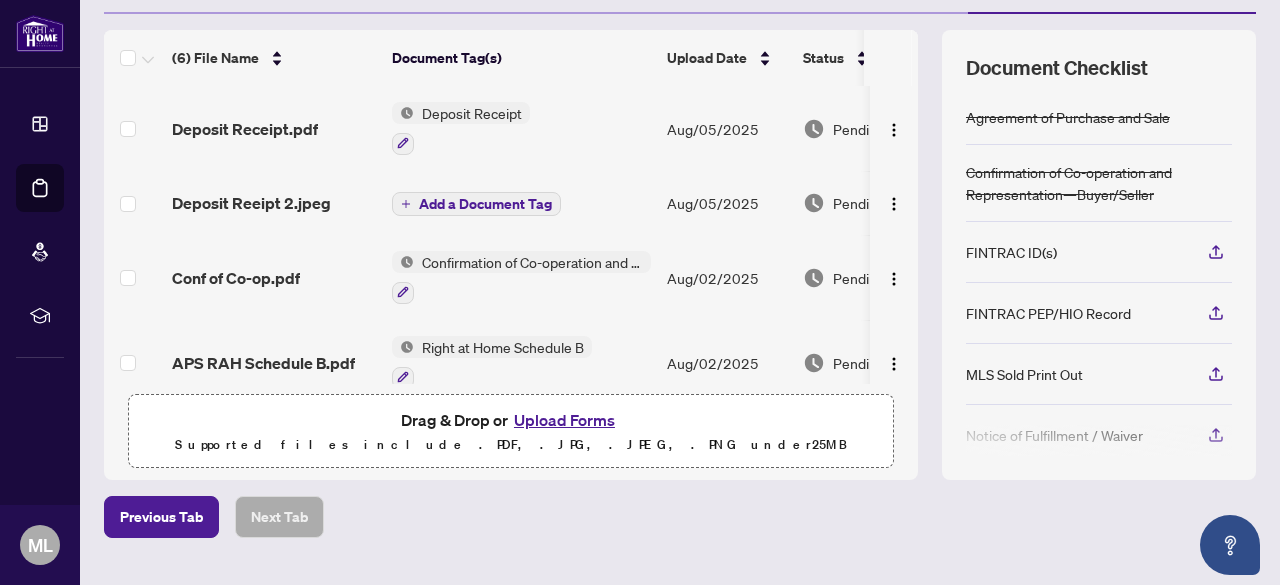 click on "Add a Document Tag" at bounding box center [485, 204] 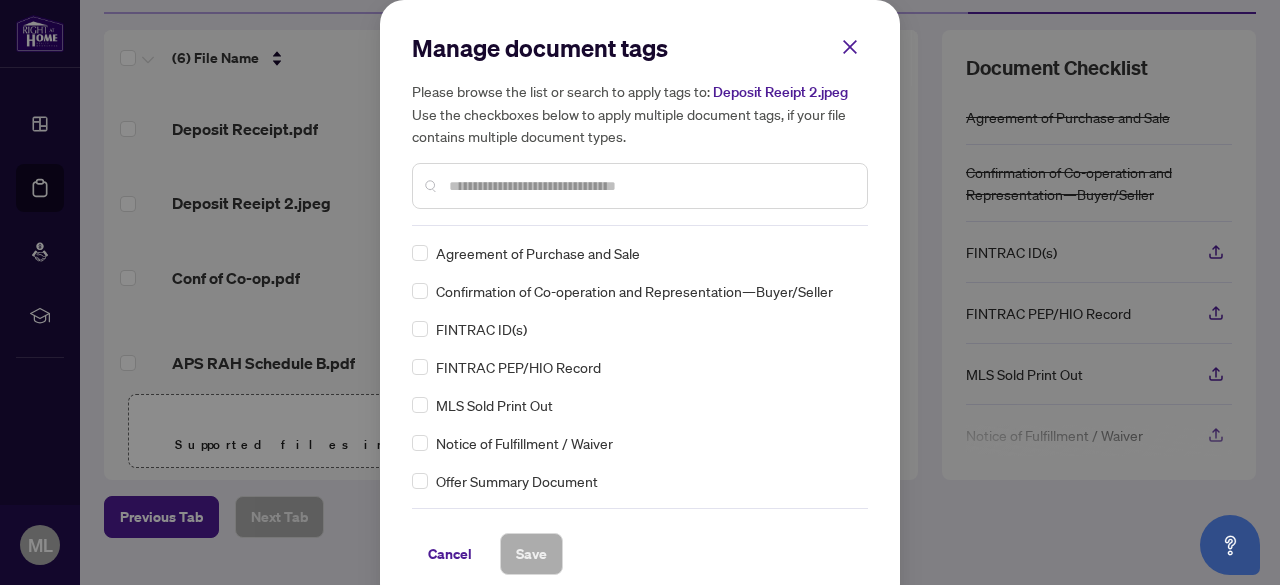 click at bounding box center (640, 186) 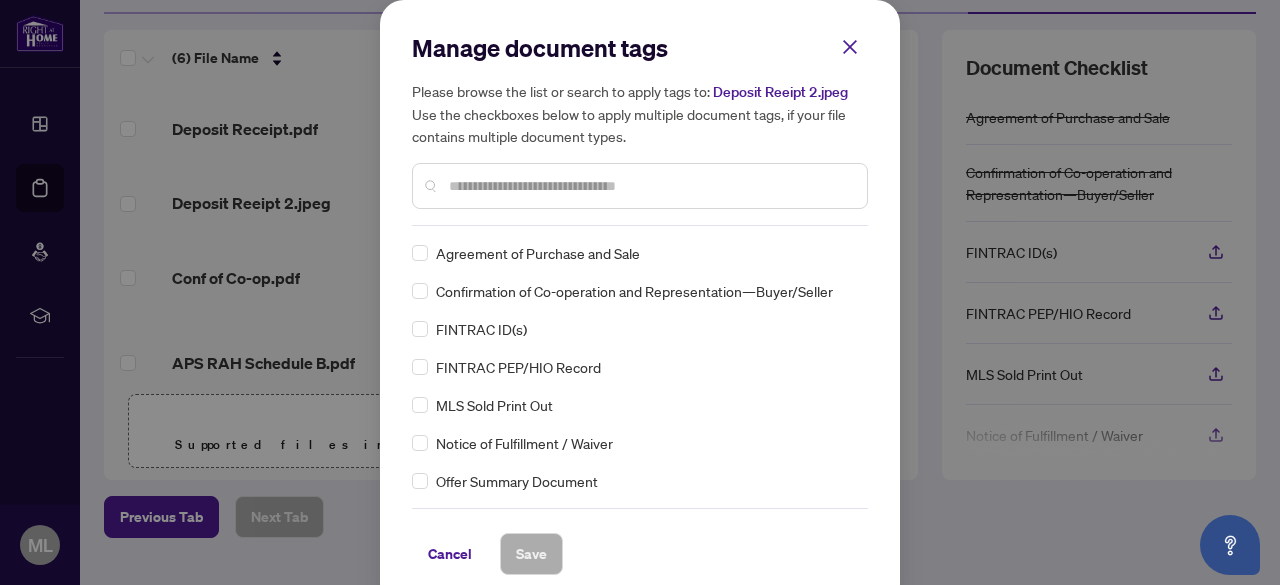 click at bounding box center [650, 186] 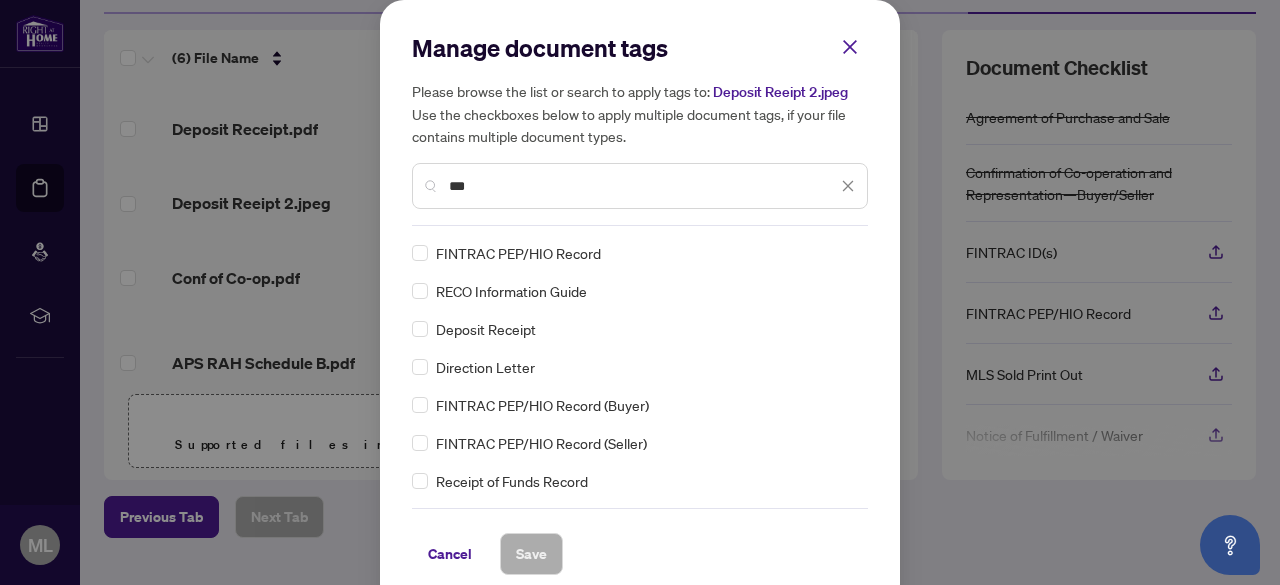 type on "***" 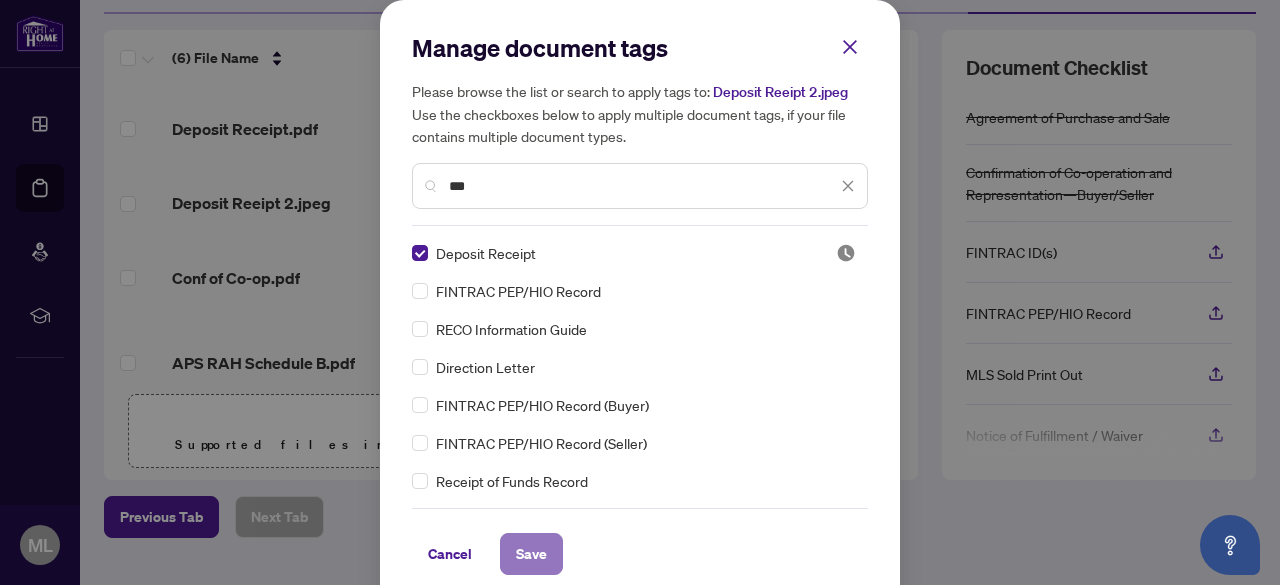 click on "Save" at bounding box center (531, 554) 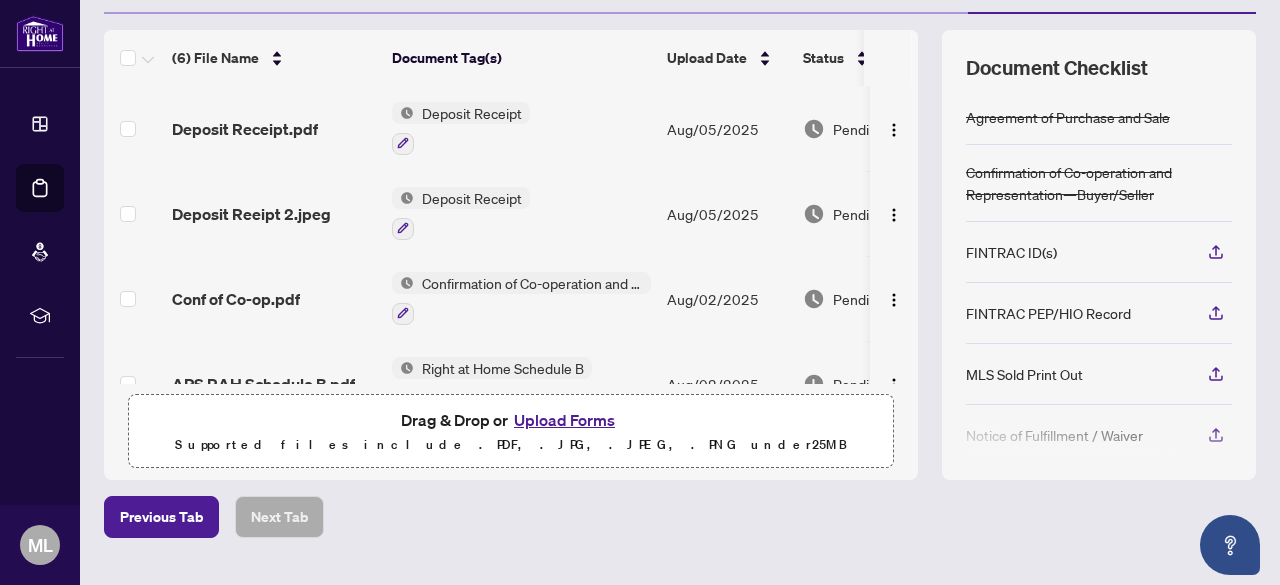 scroll, scrollTop: 0, scrollLeft: 0, axis: both 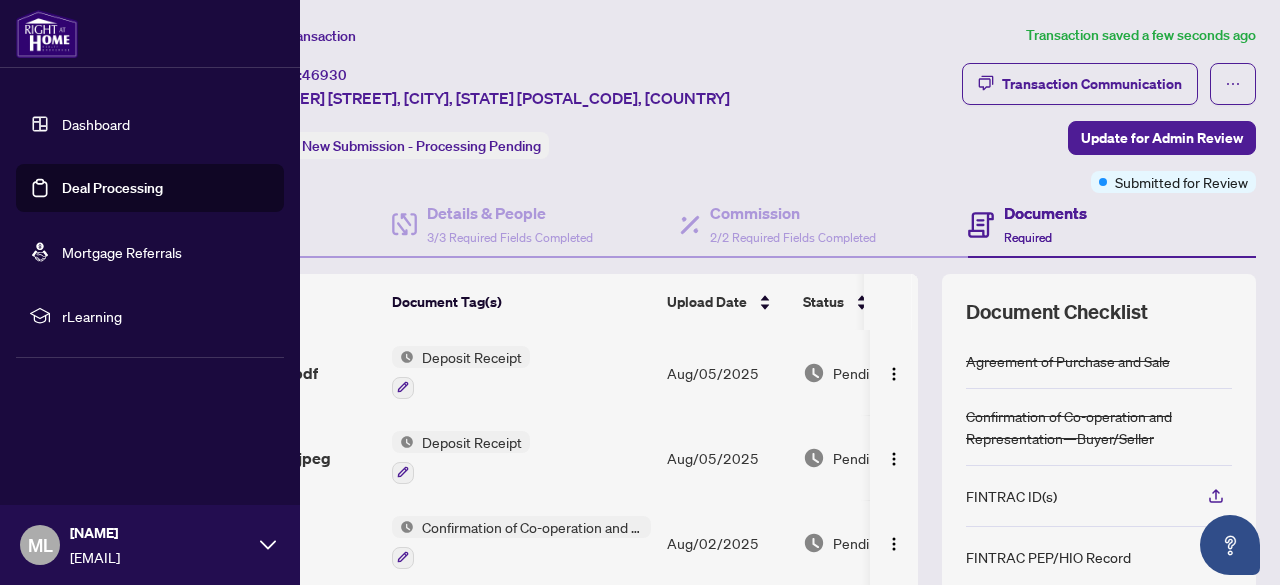click on "Dashboard" at bounding box center (96, 124) 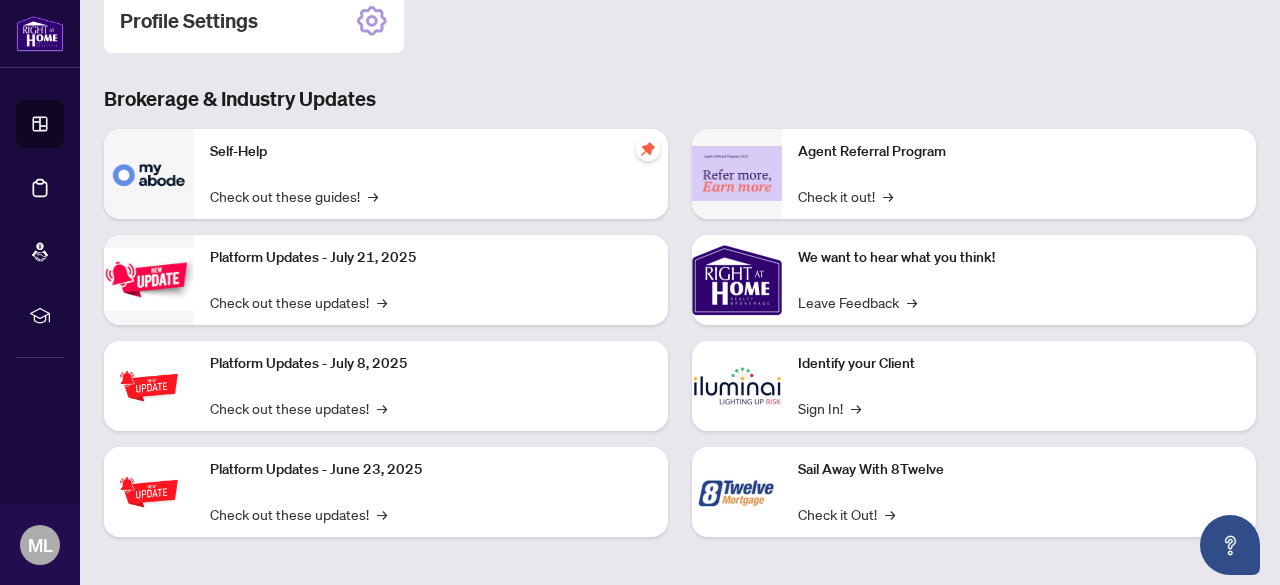 scroll, scrollTop: 331, scrollLeft: 0, axis: vertical 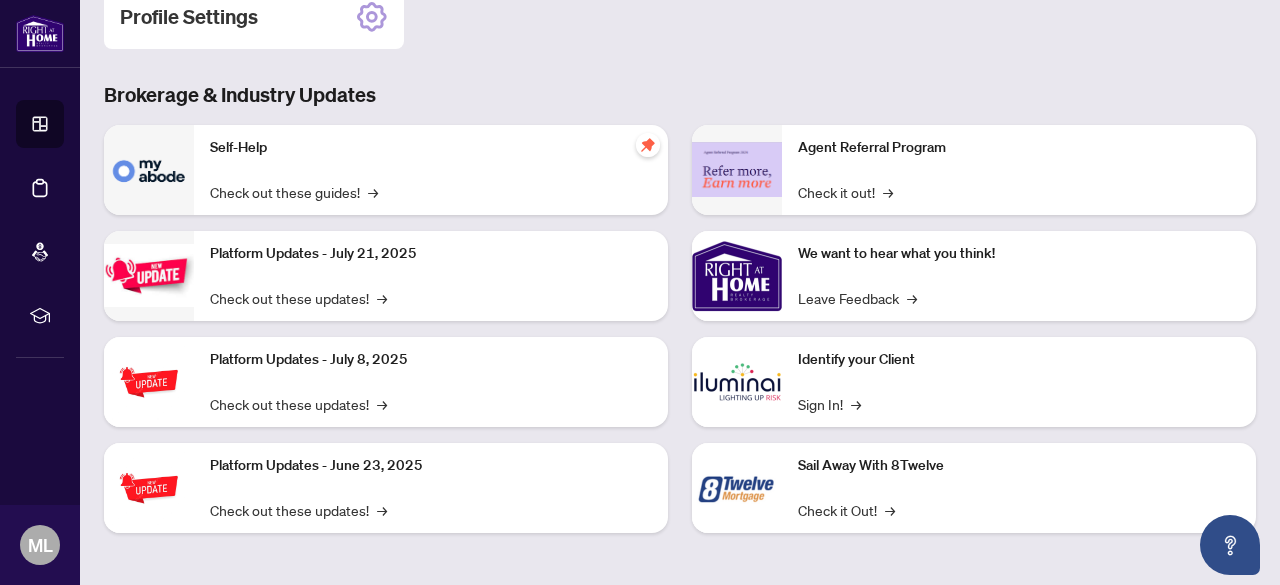 click at bounding box center (737, 382) 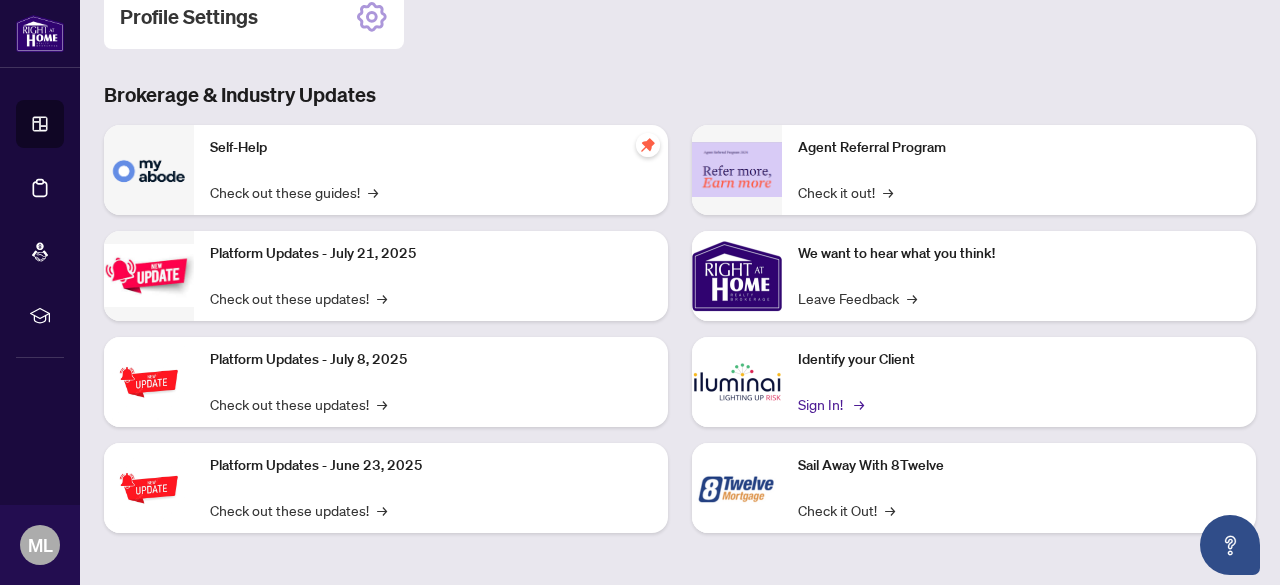 click on "Sign In! →" at bounding box center [829, 404] 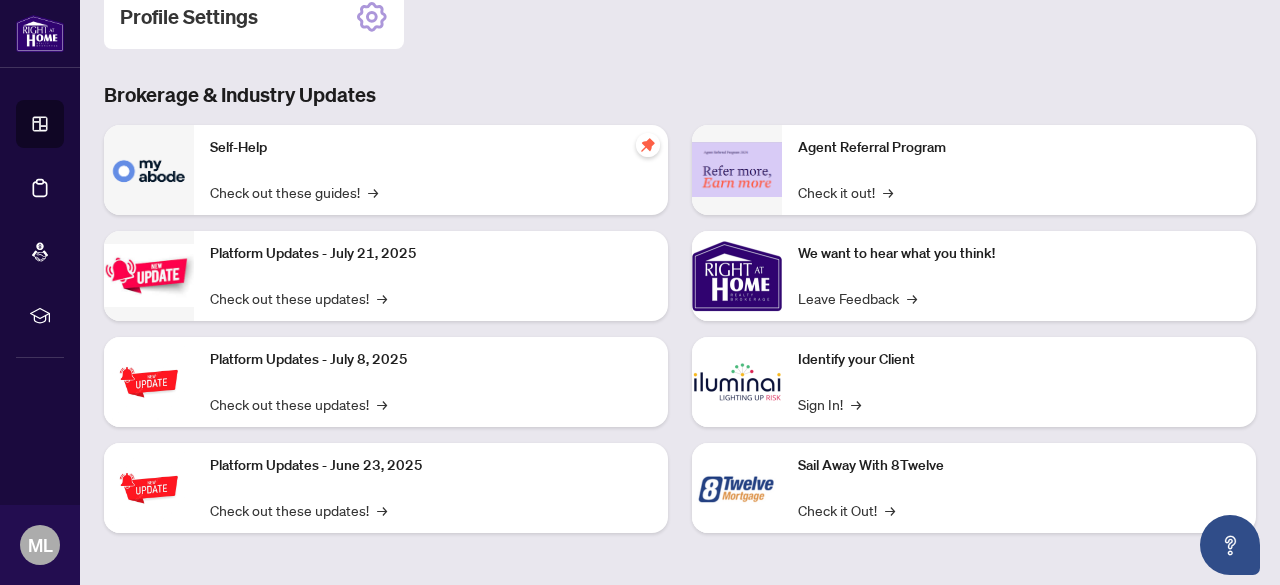 click 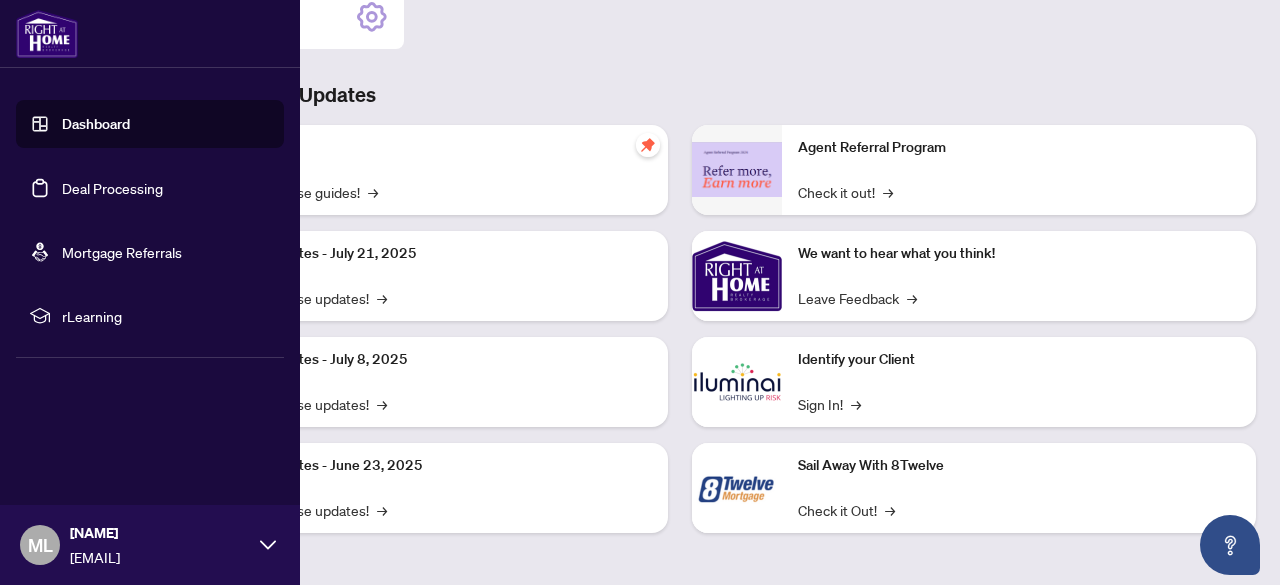 click on "Dashboard" at bounding box center [96, 124] 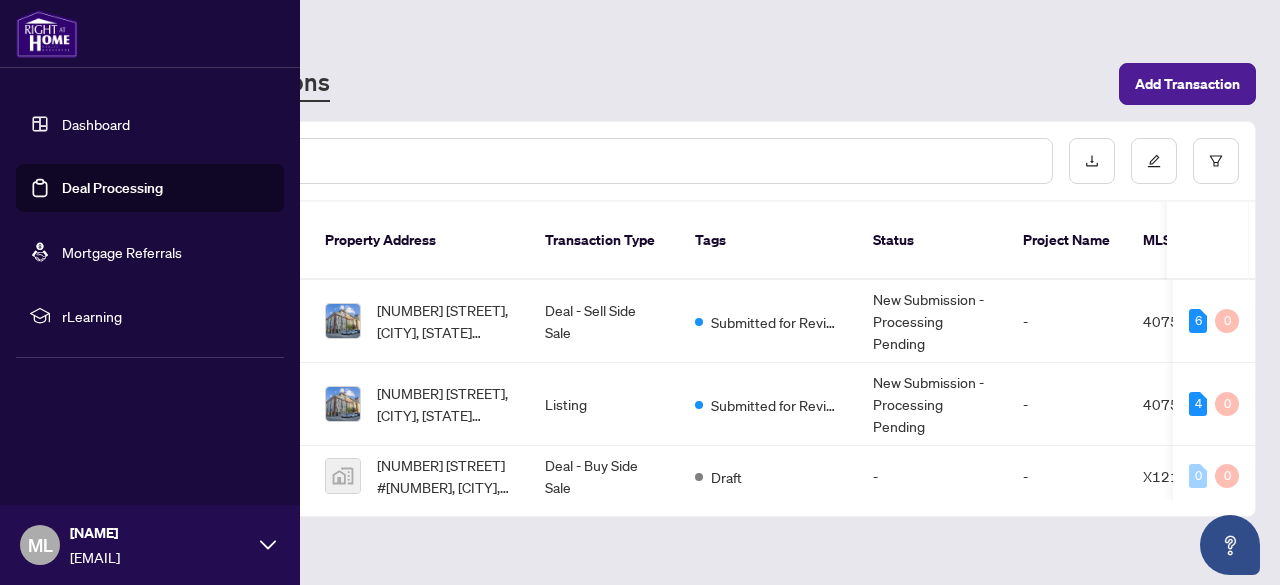 click on "[NUMBER] [STREET], [CITY], [STATE] [POSTAL_CODE], [COUNTRY]" at bounding box center [445, 321] 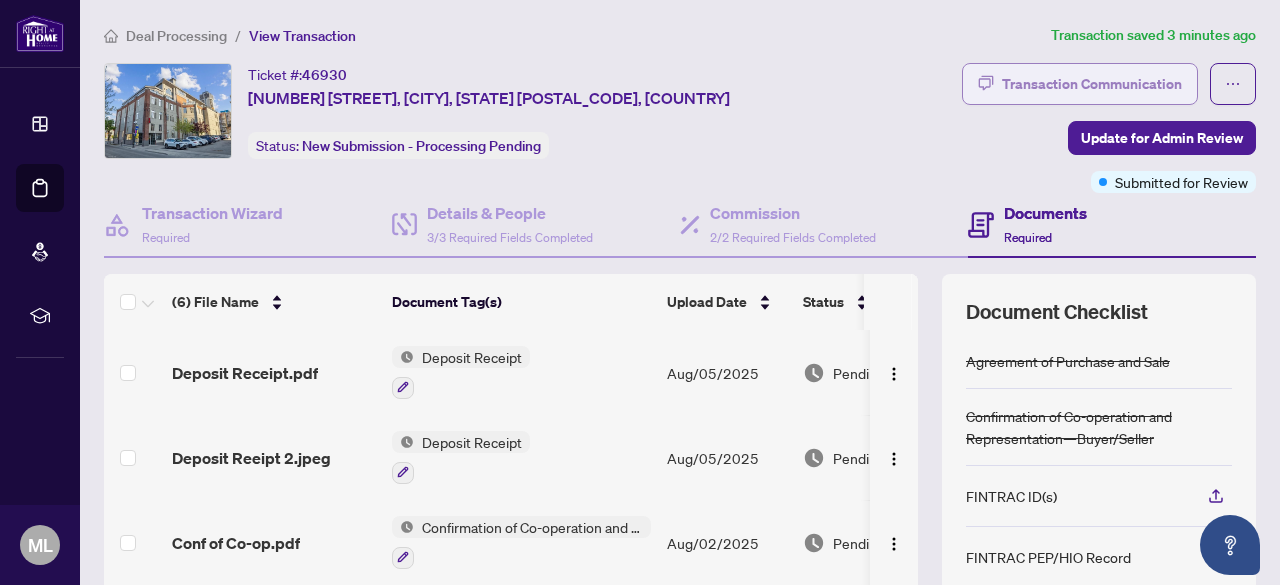 click on "Transaction Communication" at bounding box center (1092, 84) 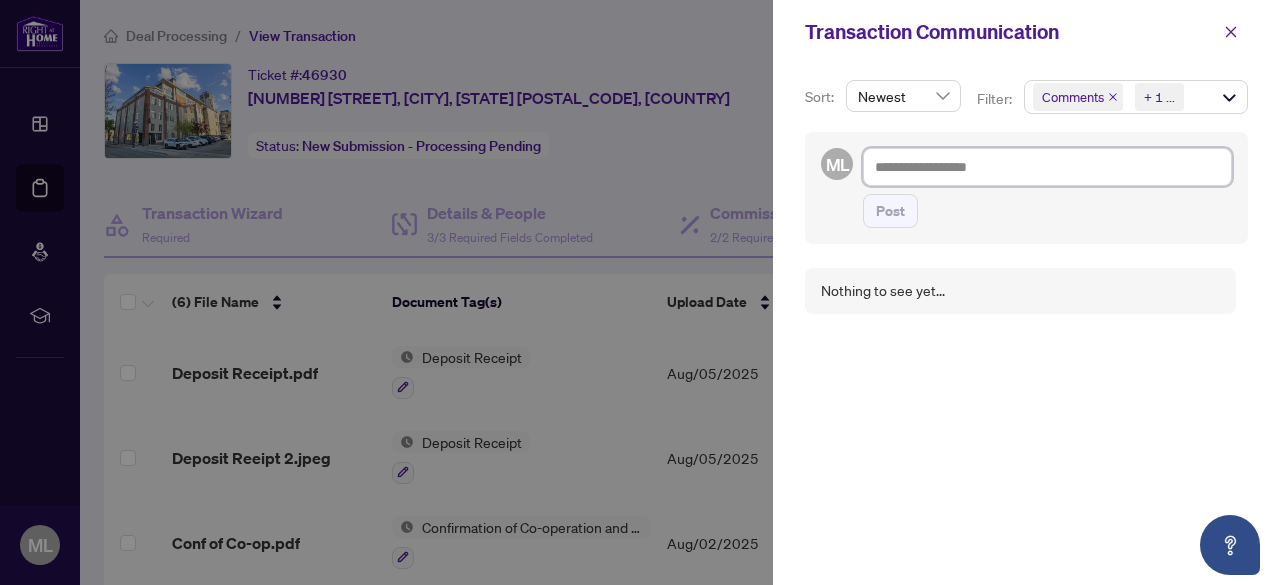 click at bounding box center [1047, 167] 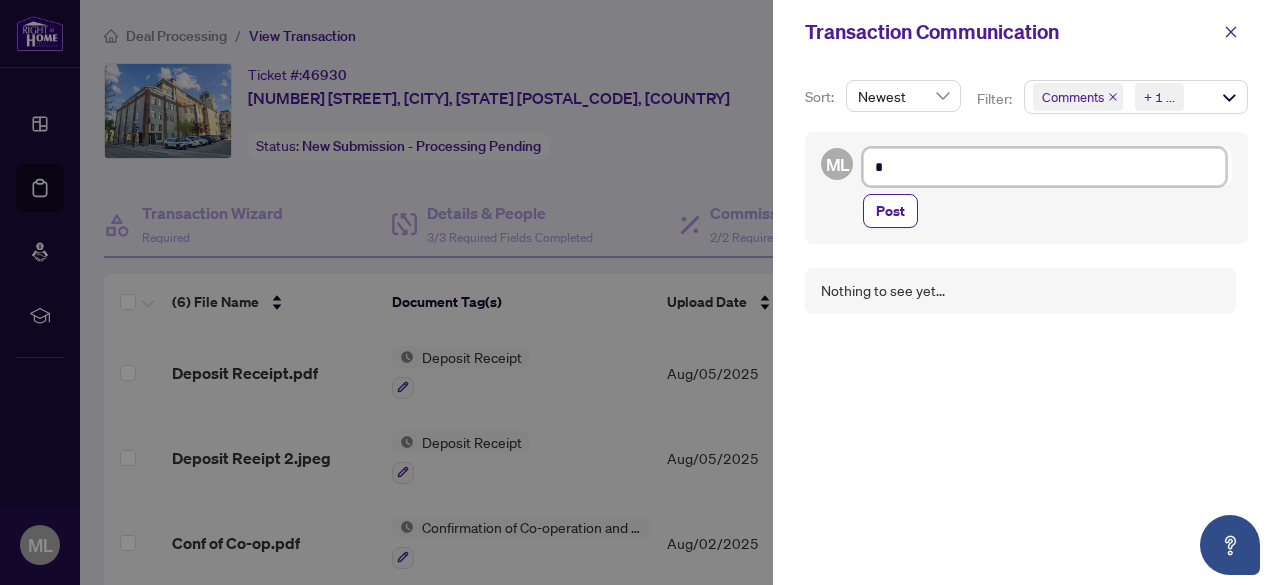 type on "**" 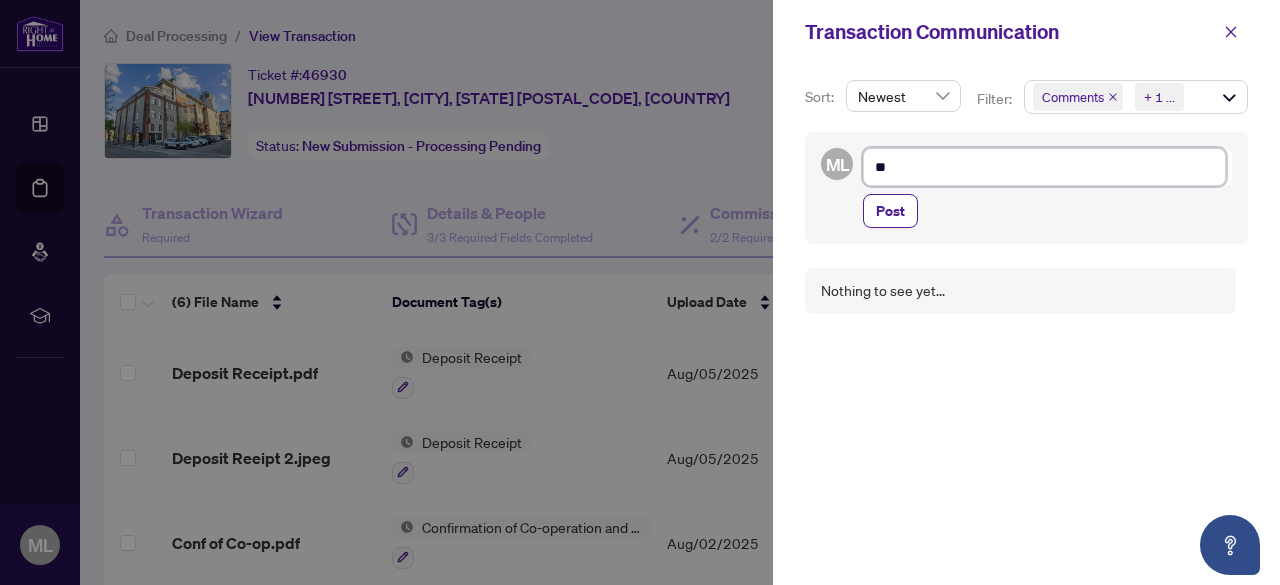 type on "***" 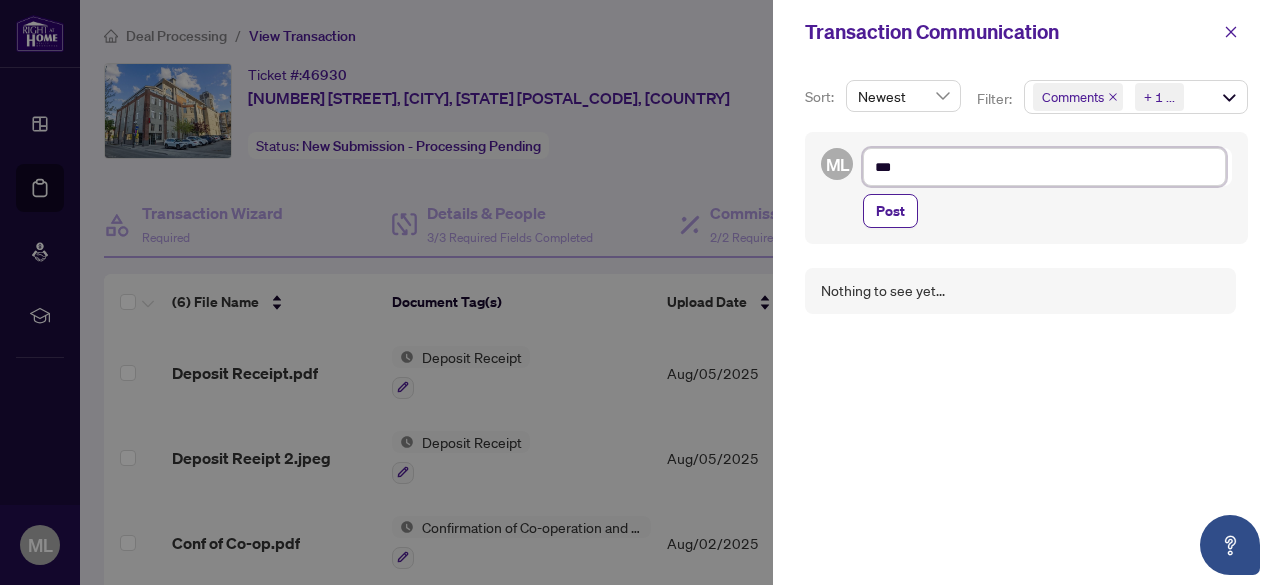 type on "****" 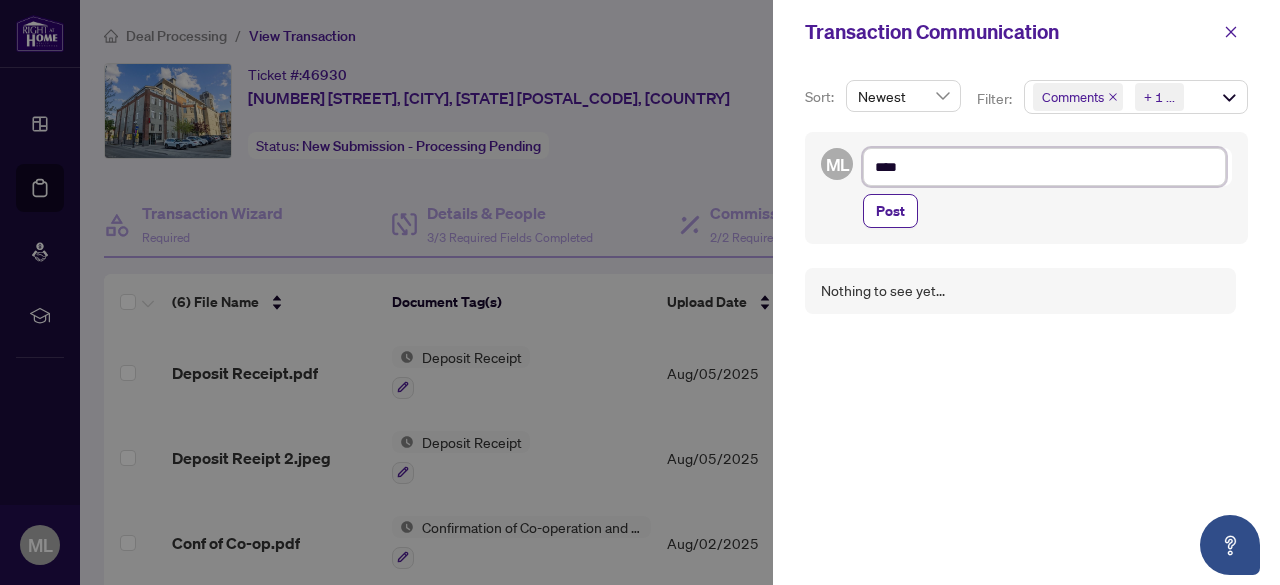 type on "*****" 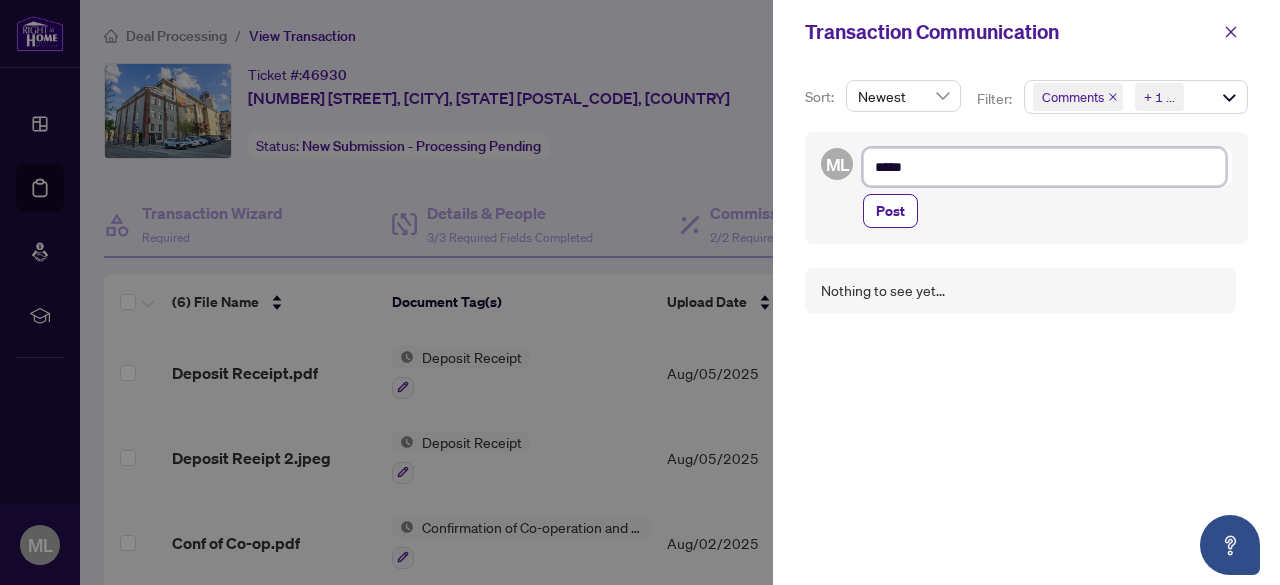 type on "******" 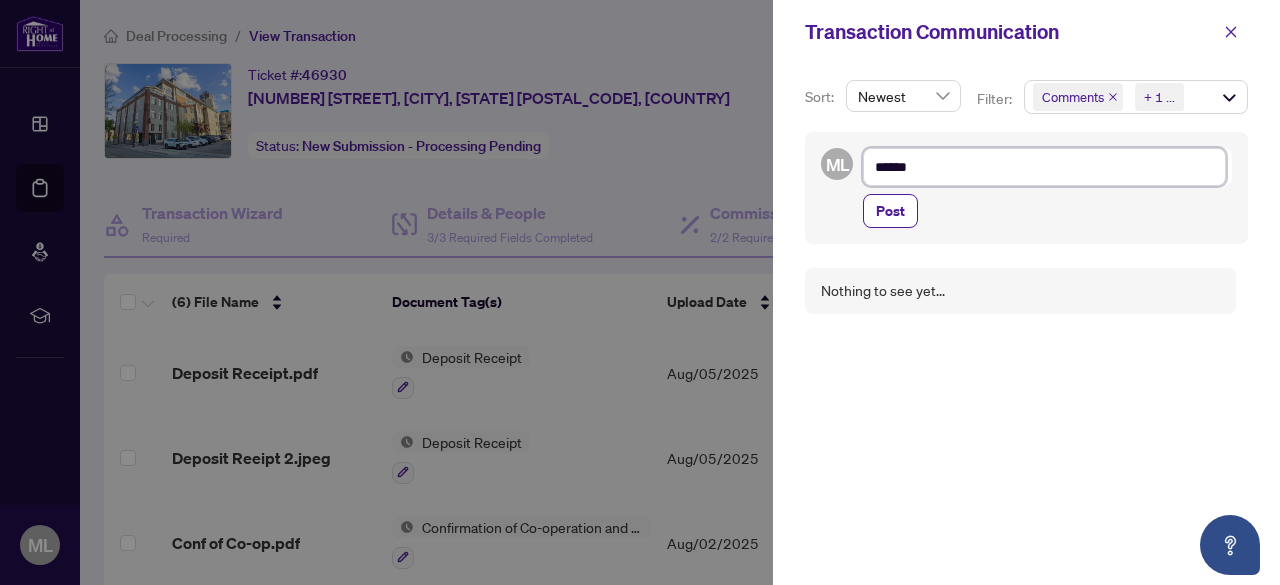 type on "*****" 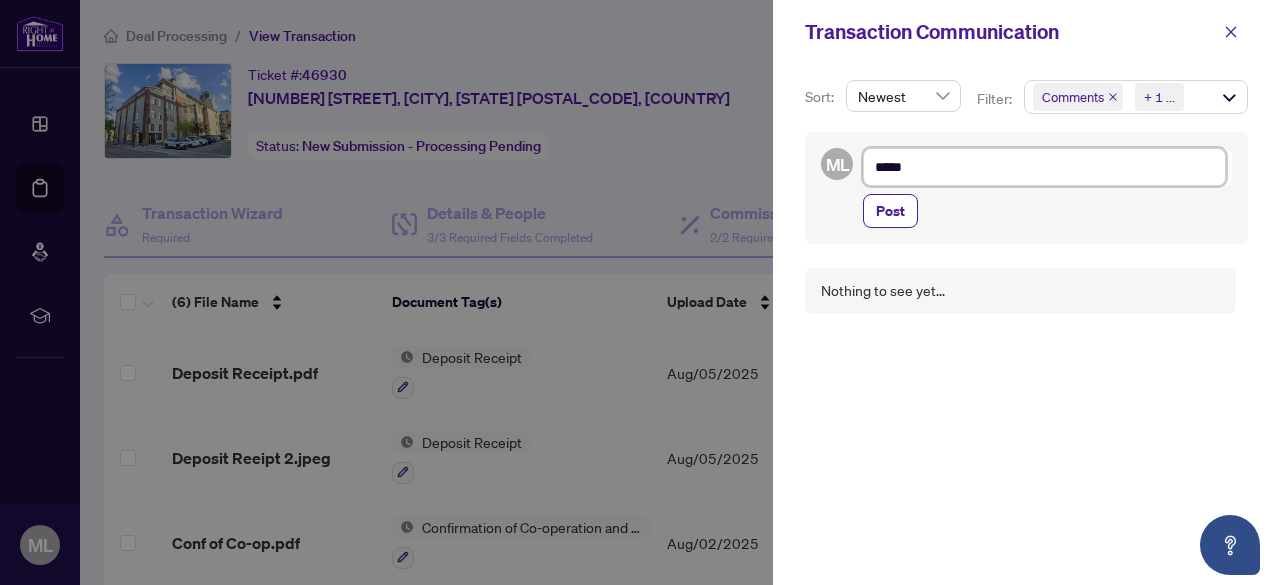 type on "****" 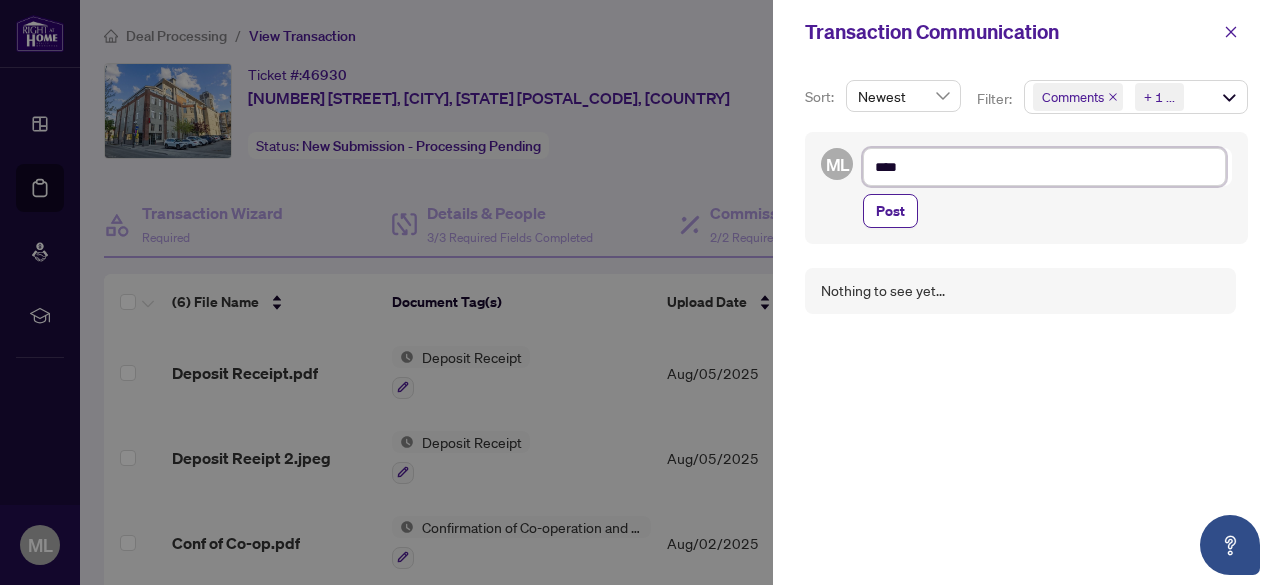 type on "***" 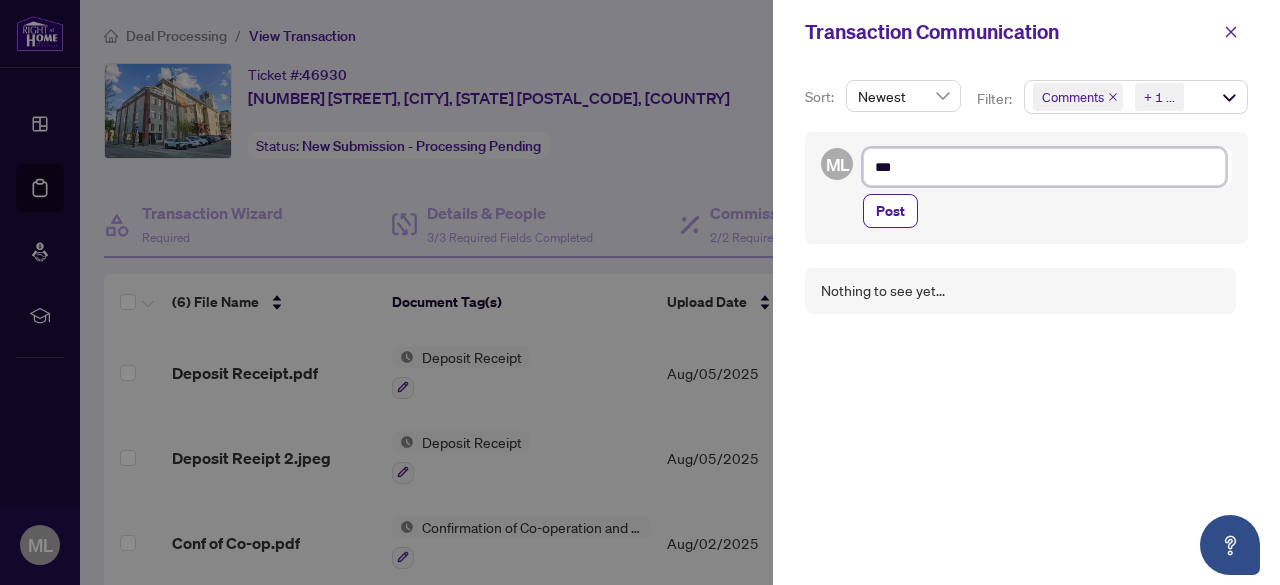type on "****" 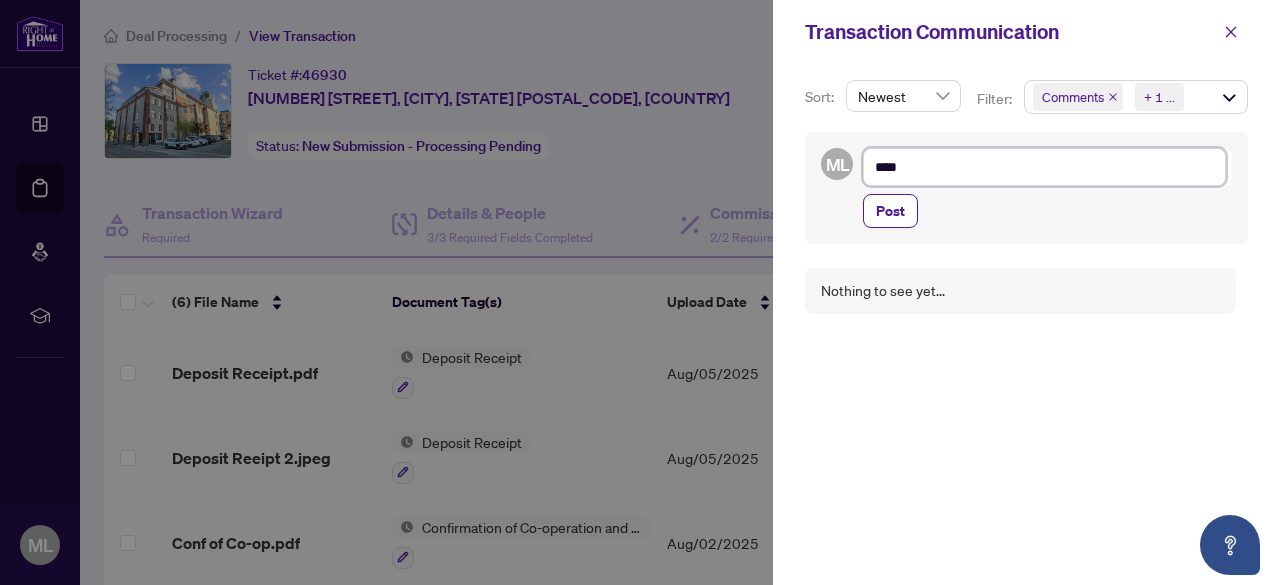 type on "*****" 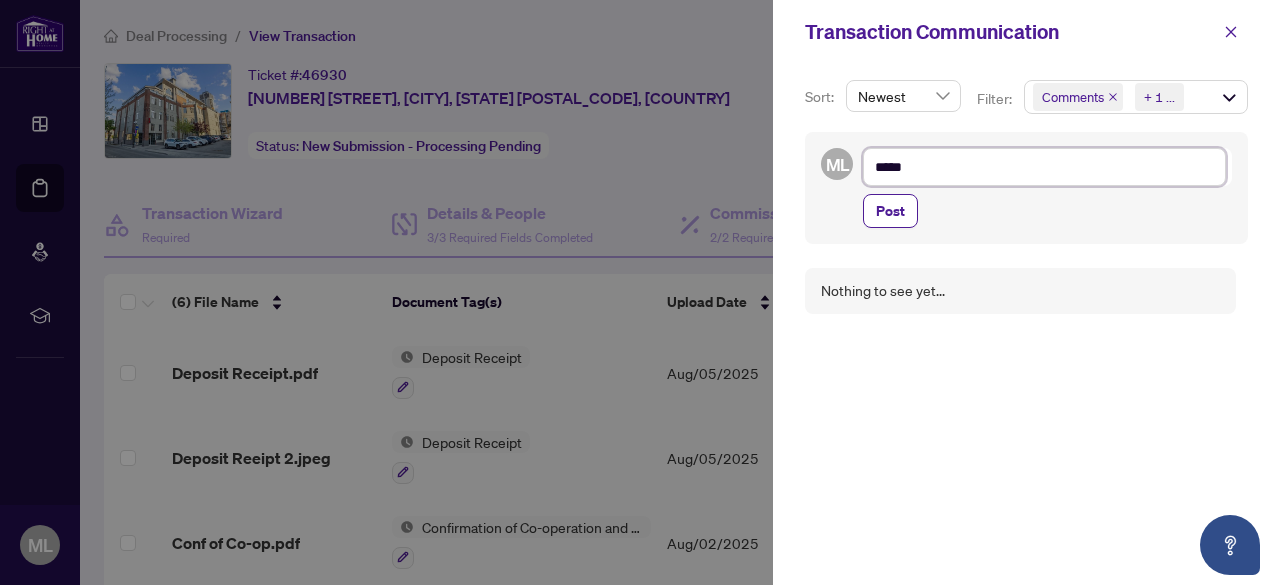 type on "******" 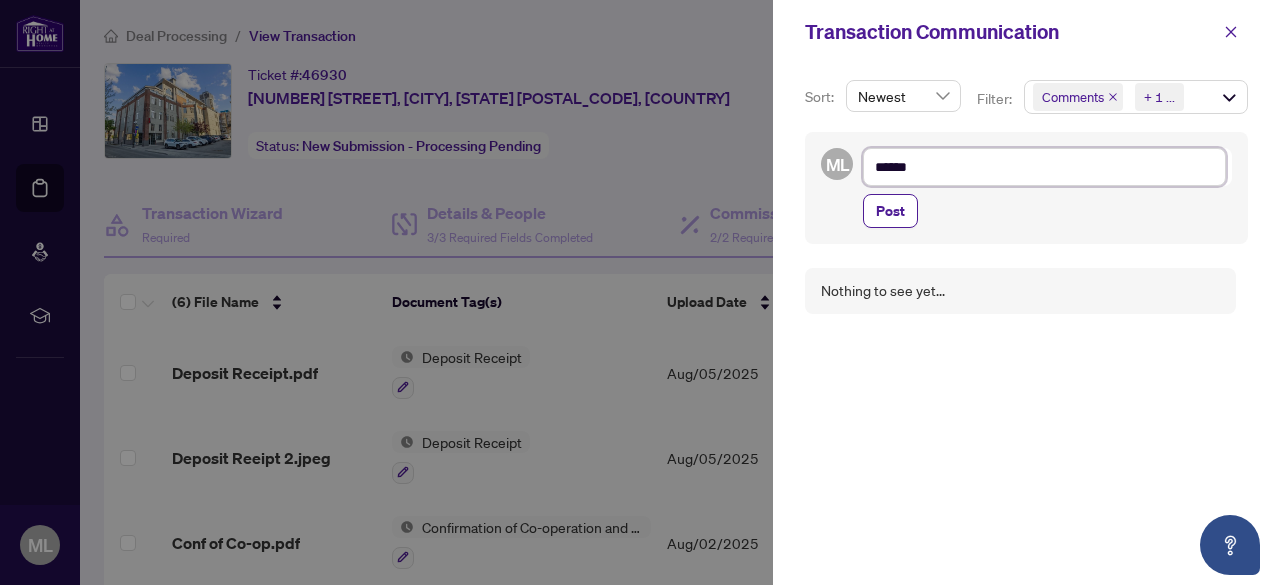 type on "*******" 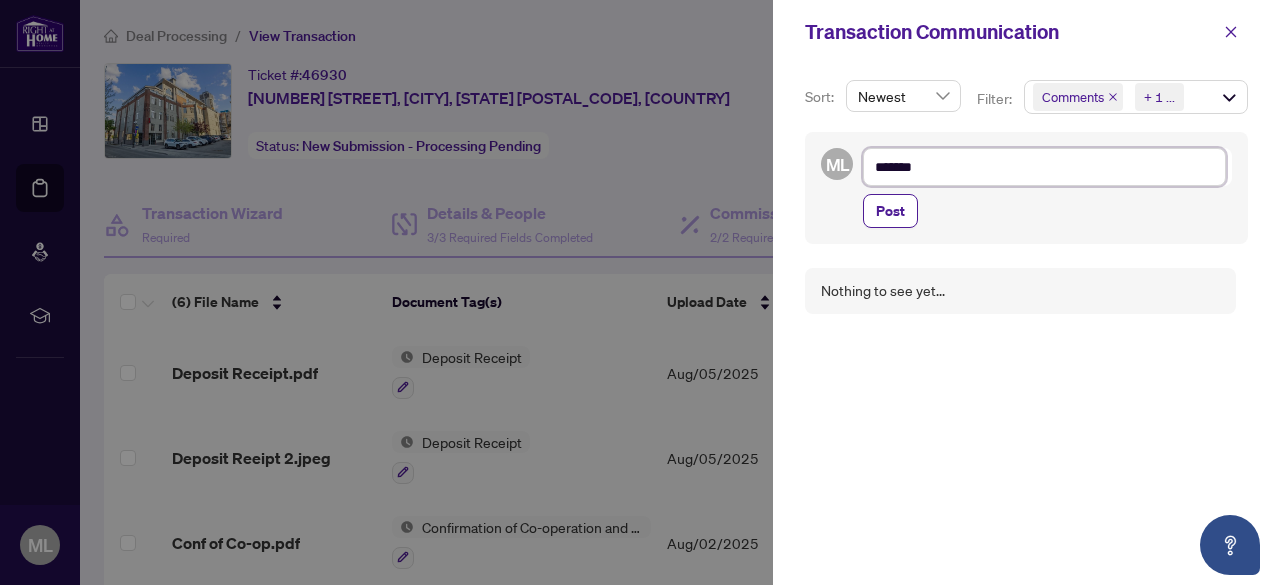 type on "*******" 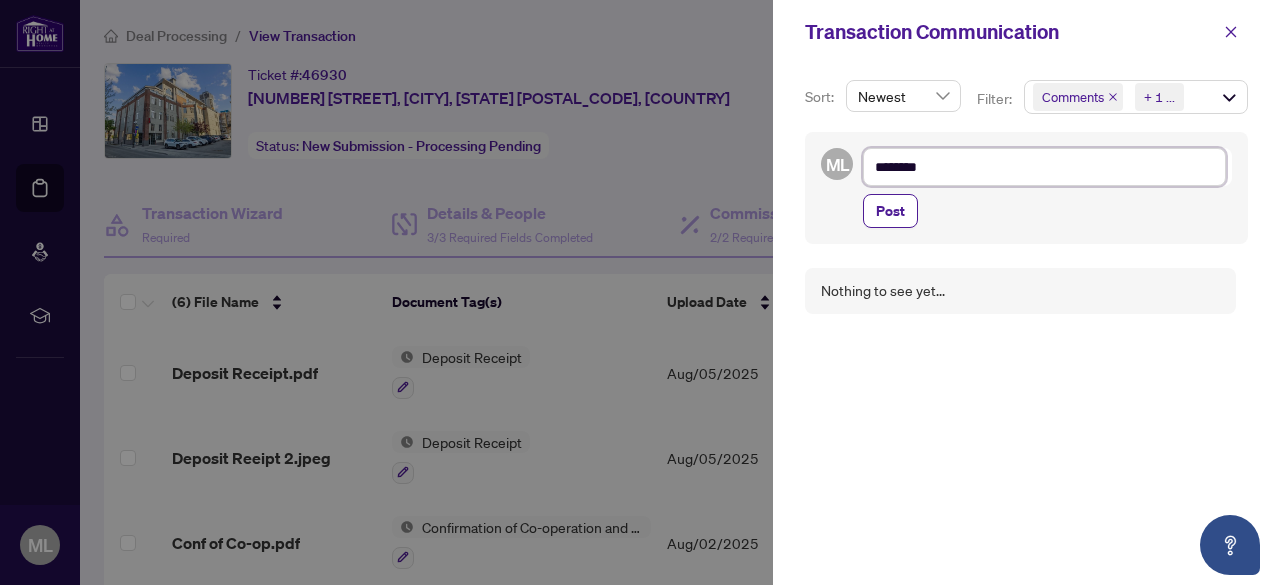 type on "*********" 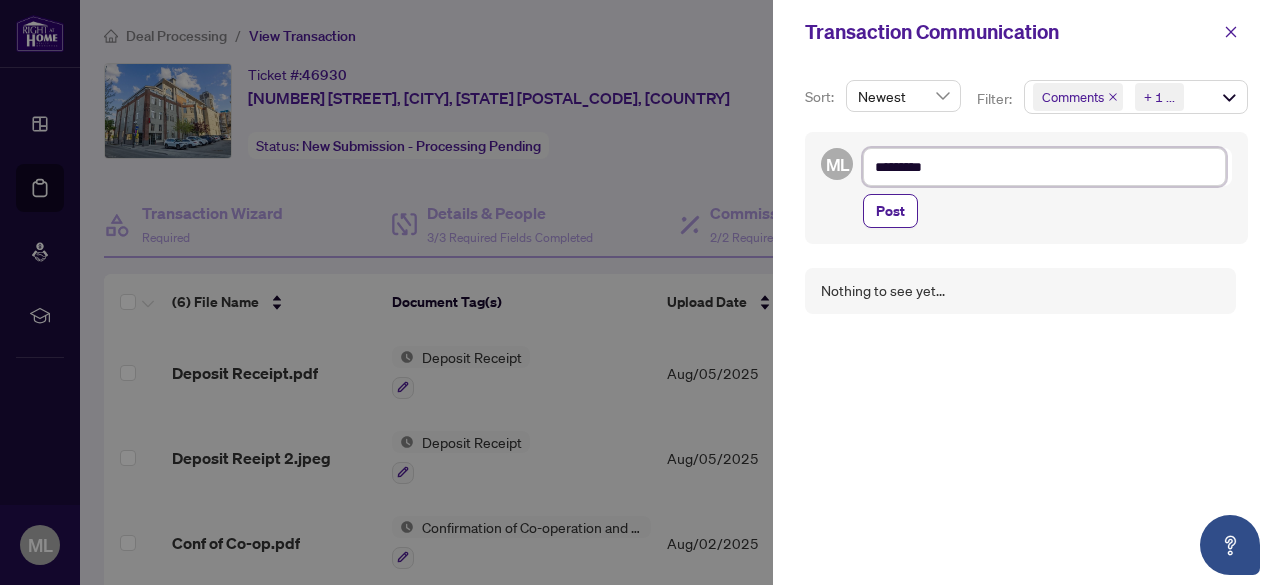 type on "**********" 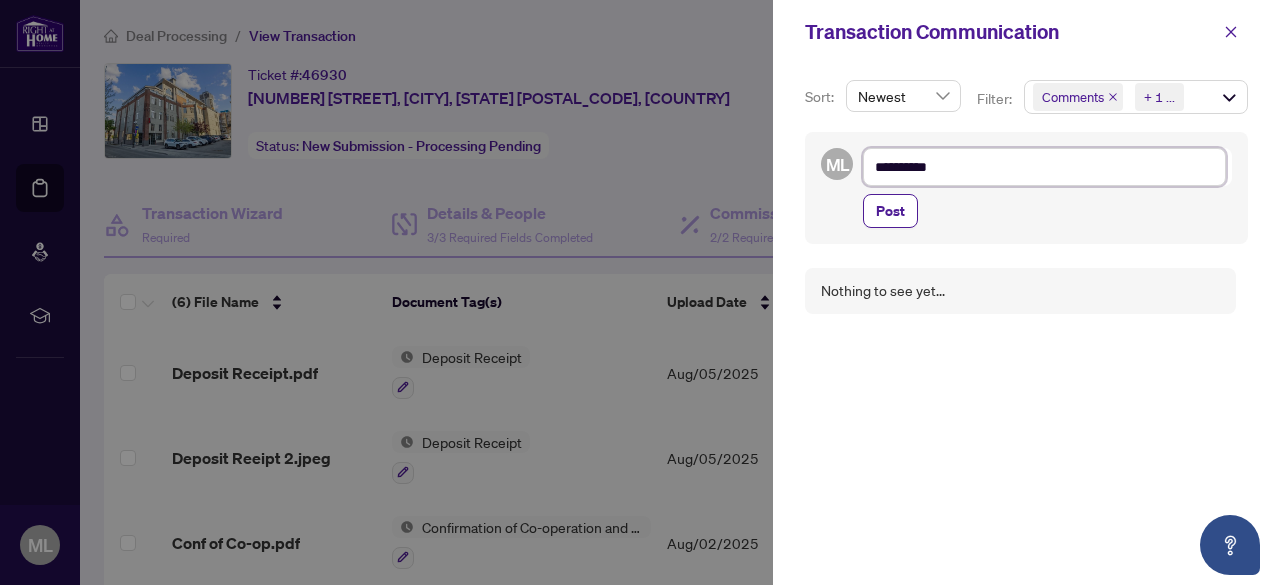 type on "**********" 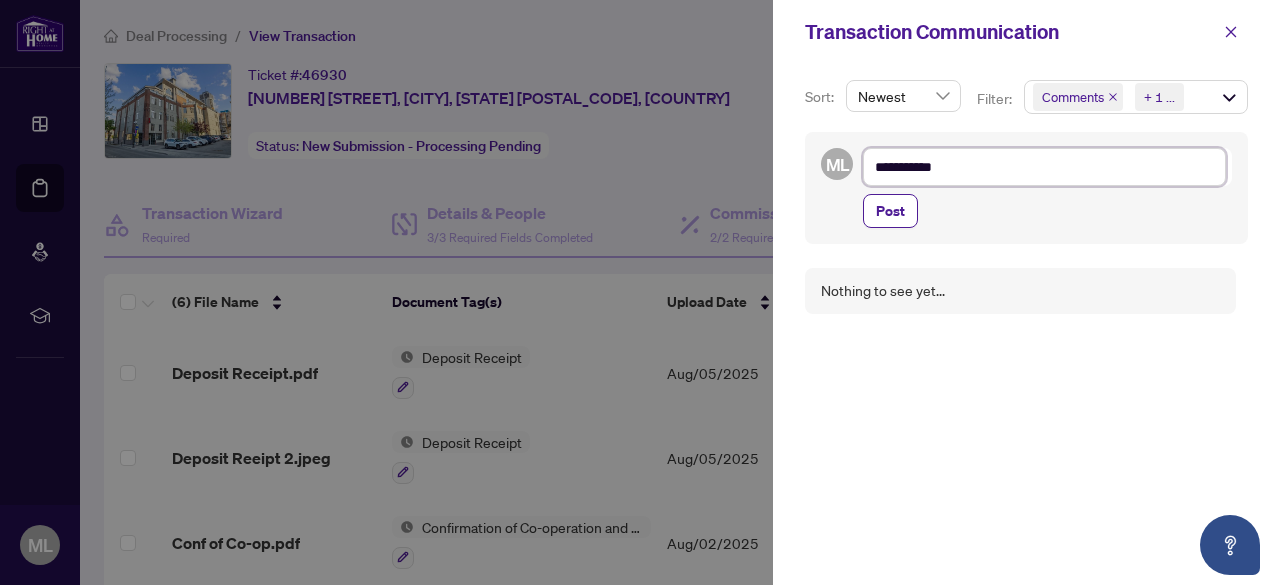 type on "**********" 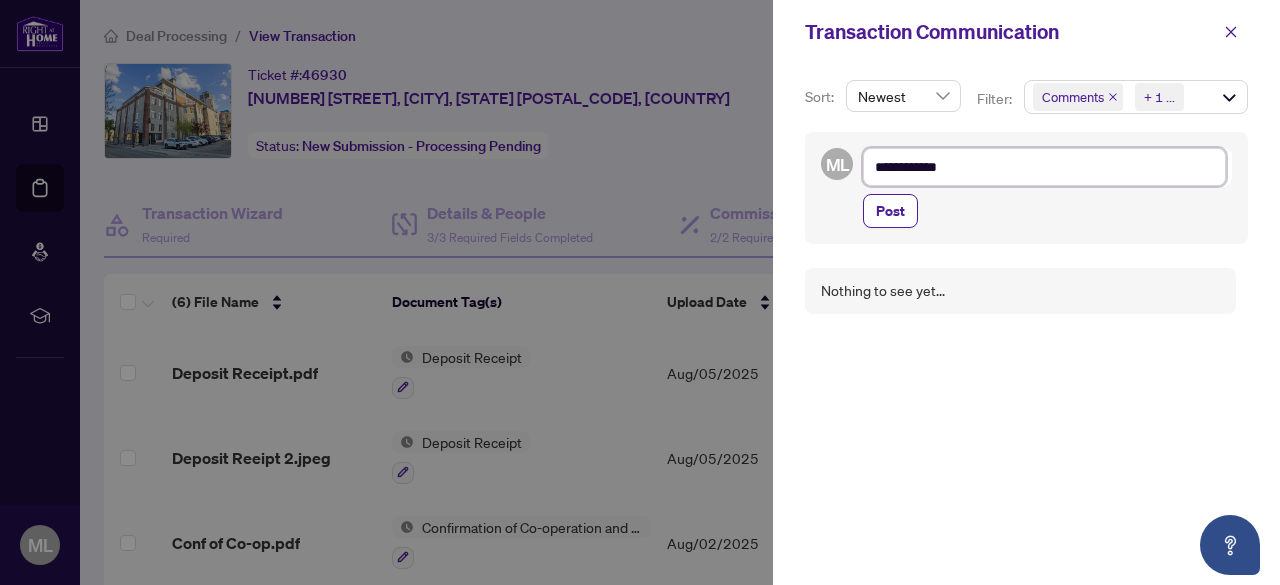 type on "**********" 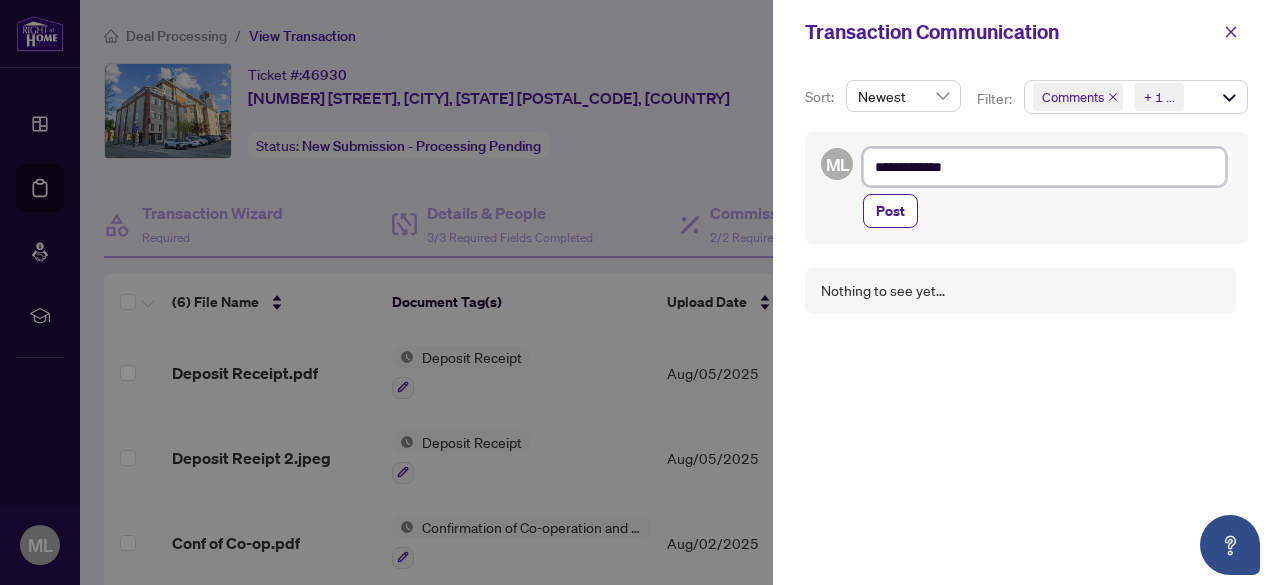 type on "**********" 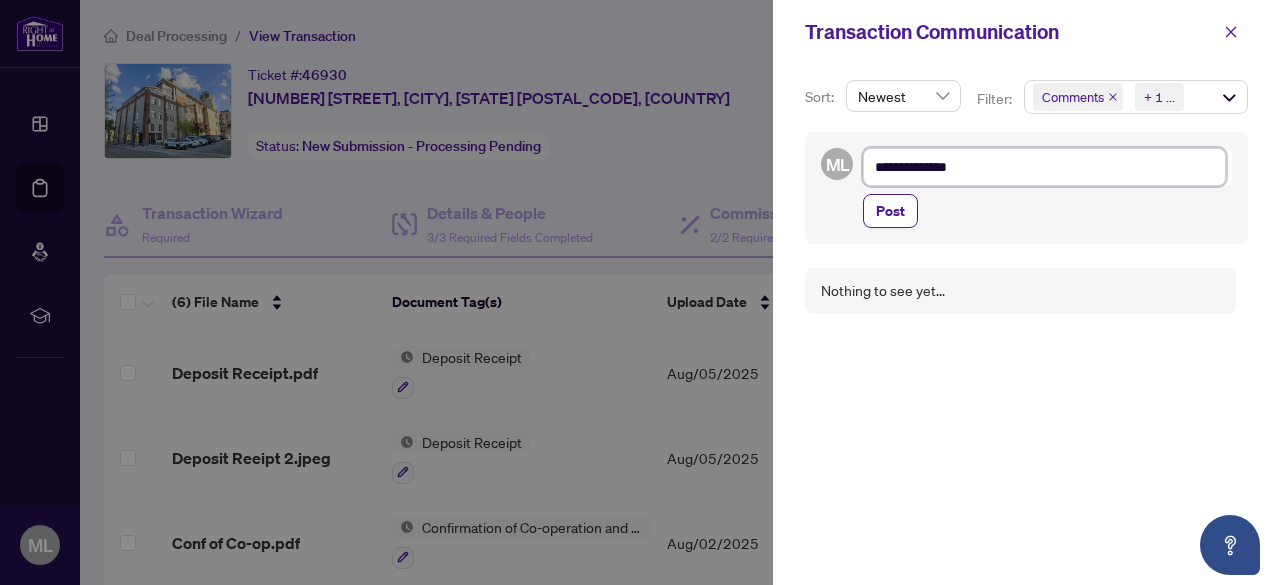 type on "**********" 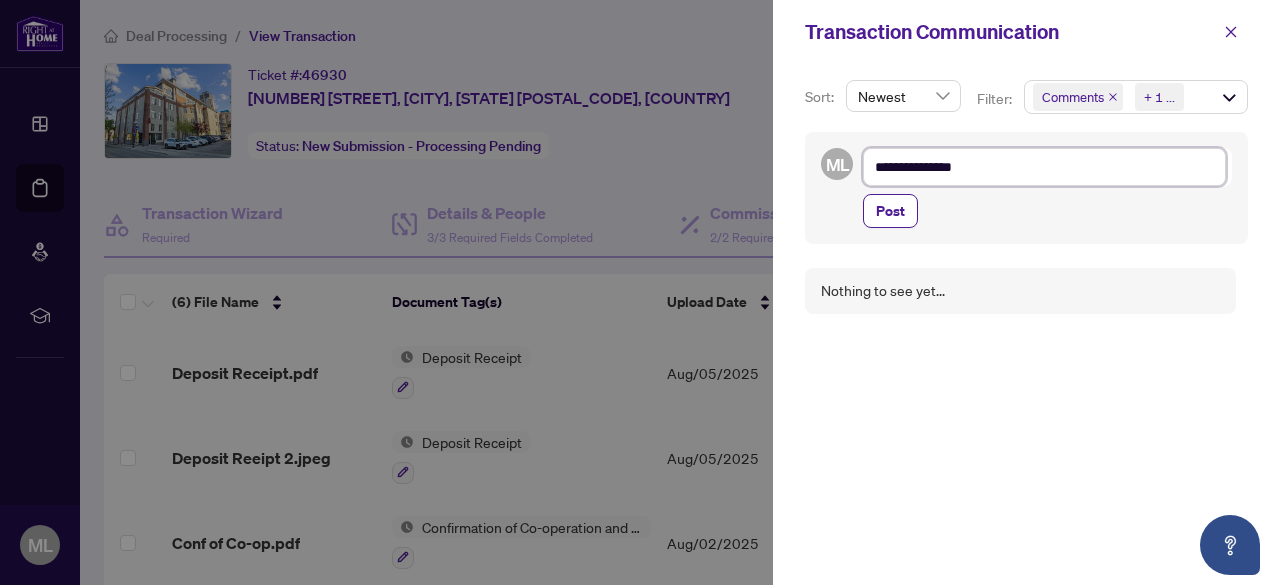 type on "**********" 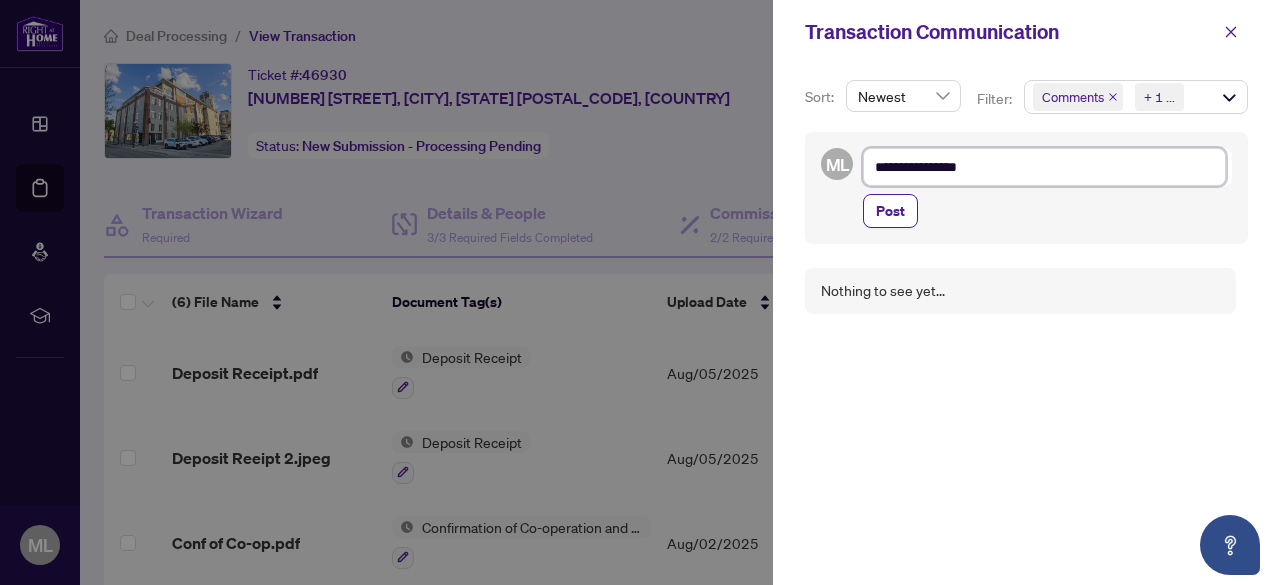 type on "**********" 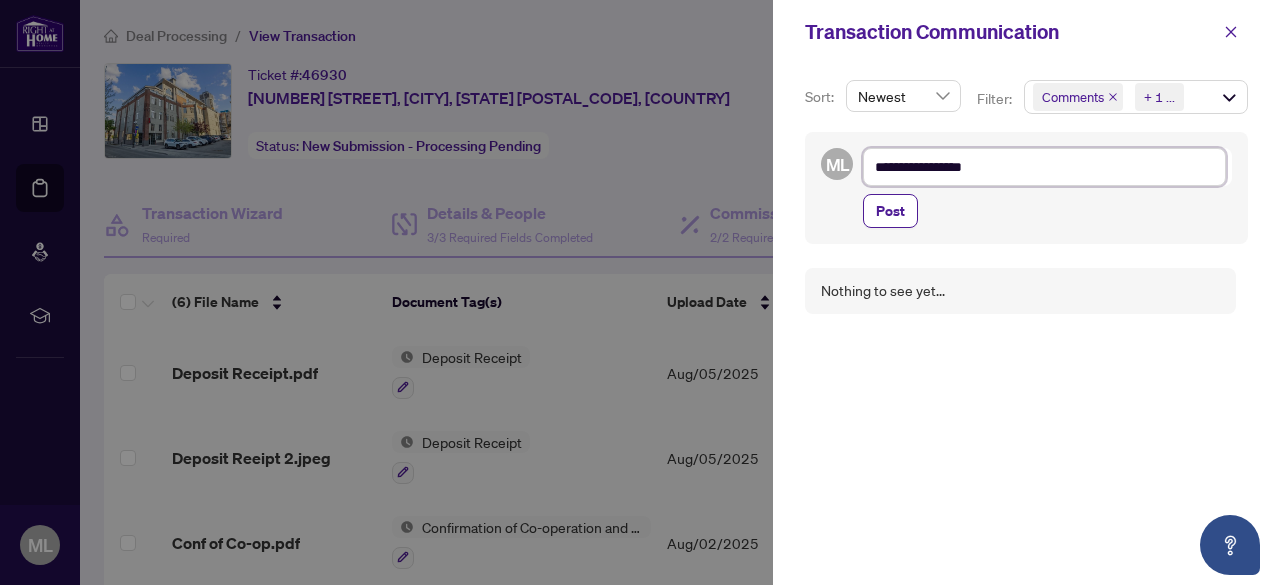 type on "**********" 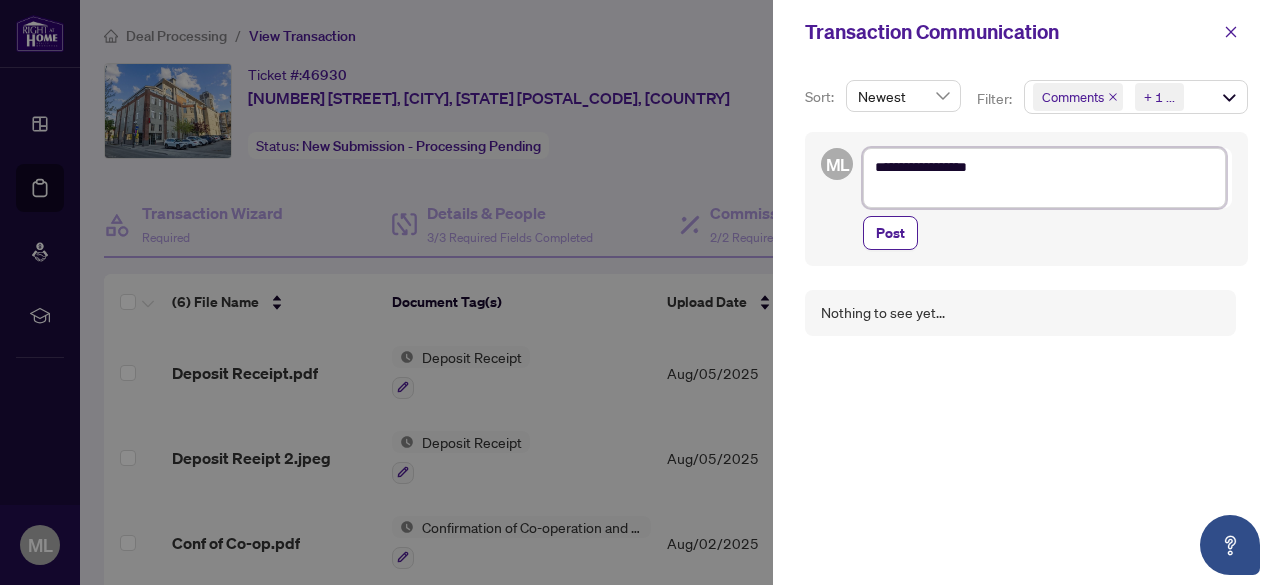 type on "**********" 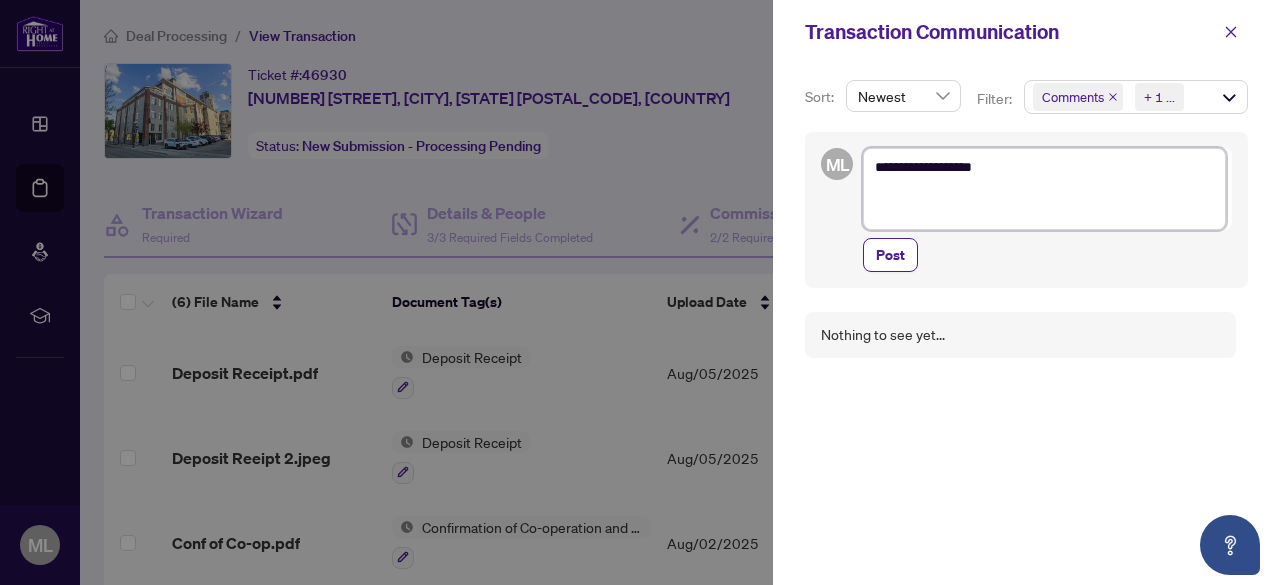 type on "**********" 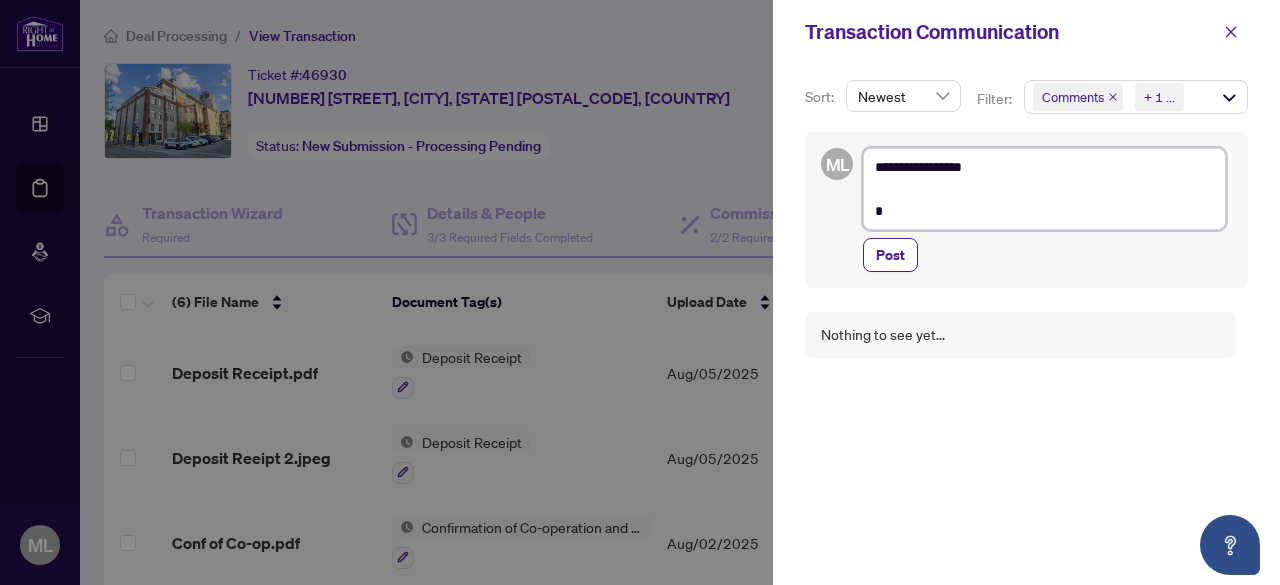 type on "**********" 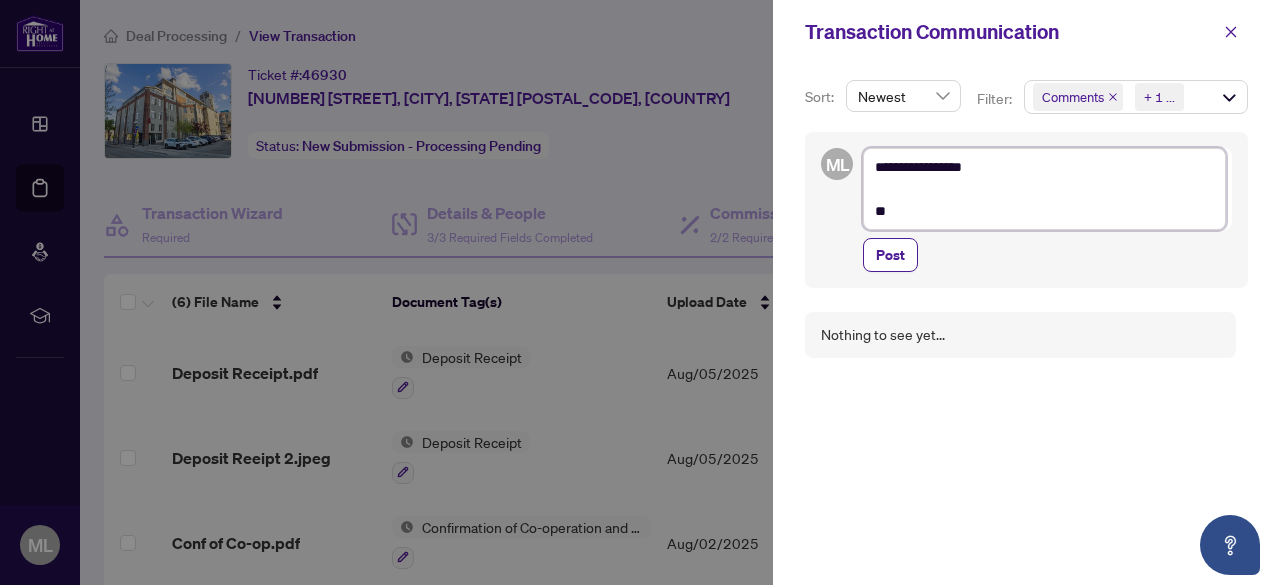 type on "**********" 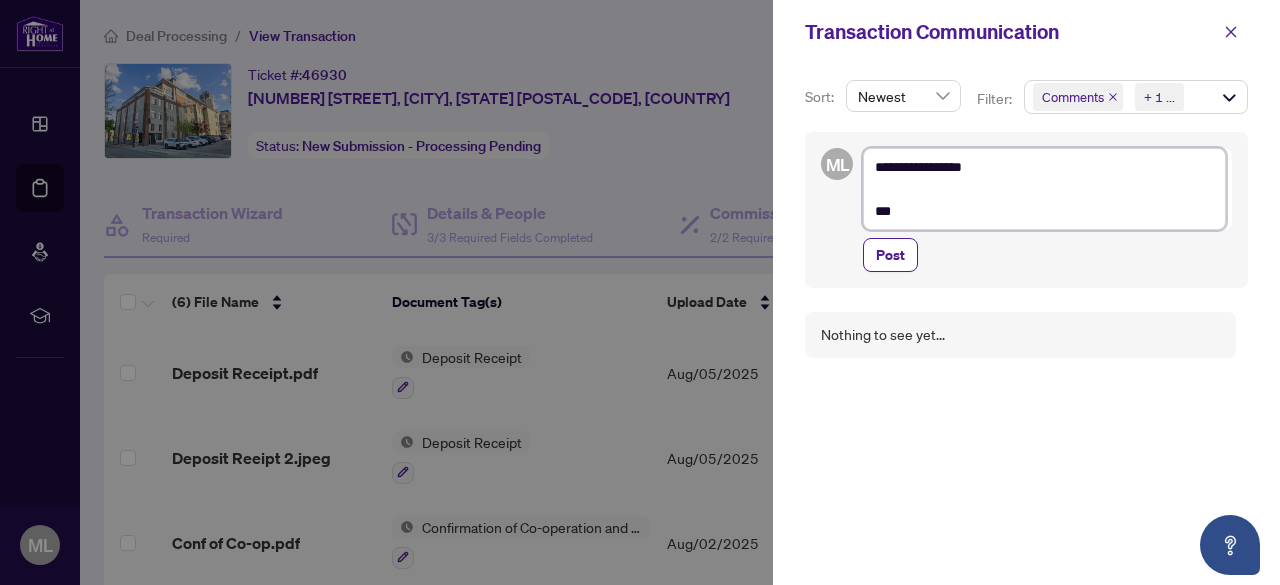 type on "**********" 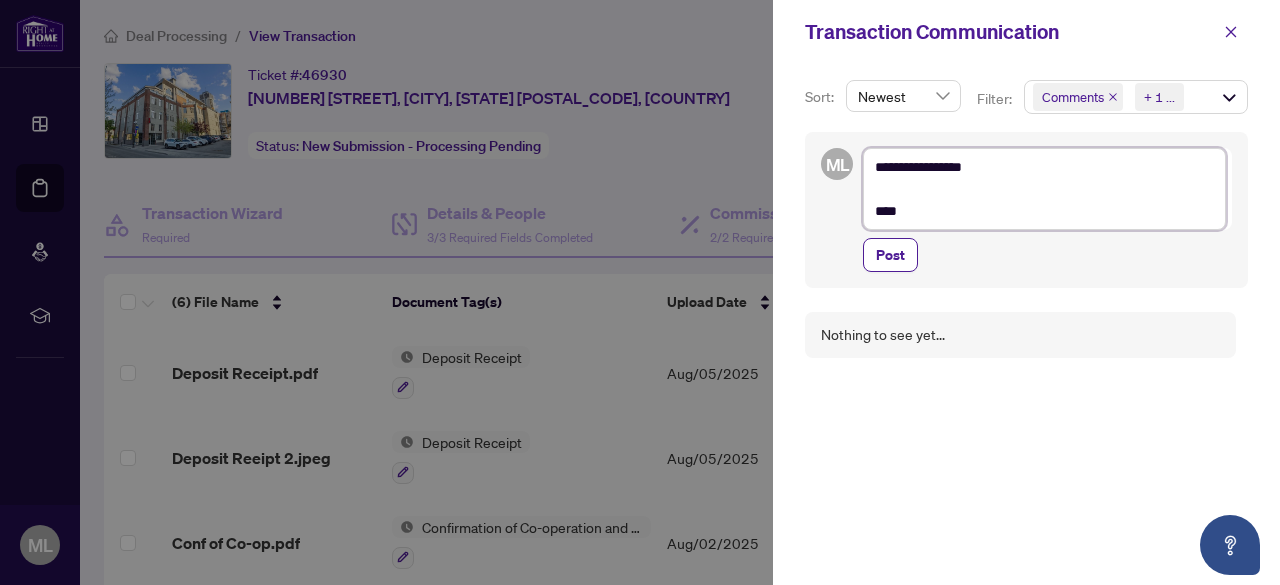 type on "**********" 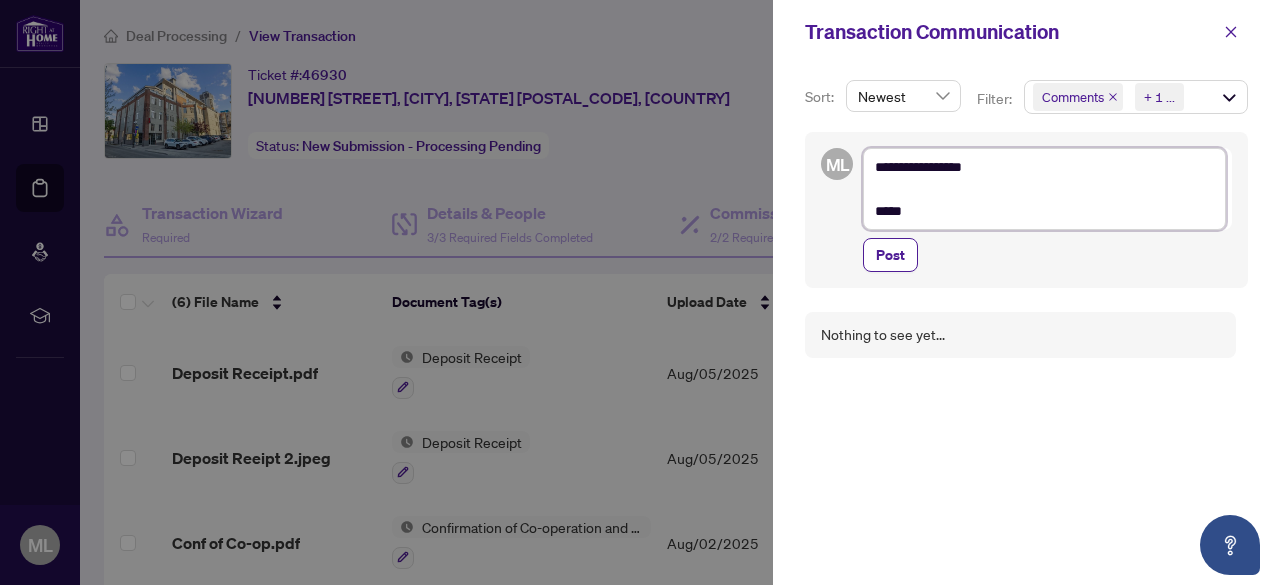 type on "**********" 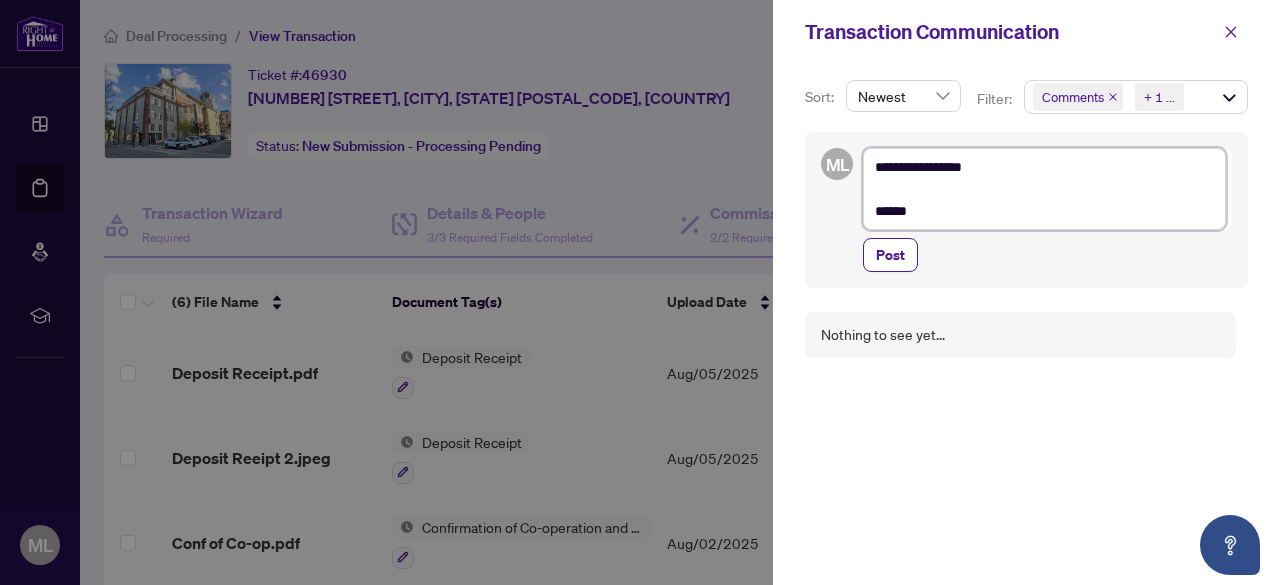 type on "**********" 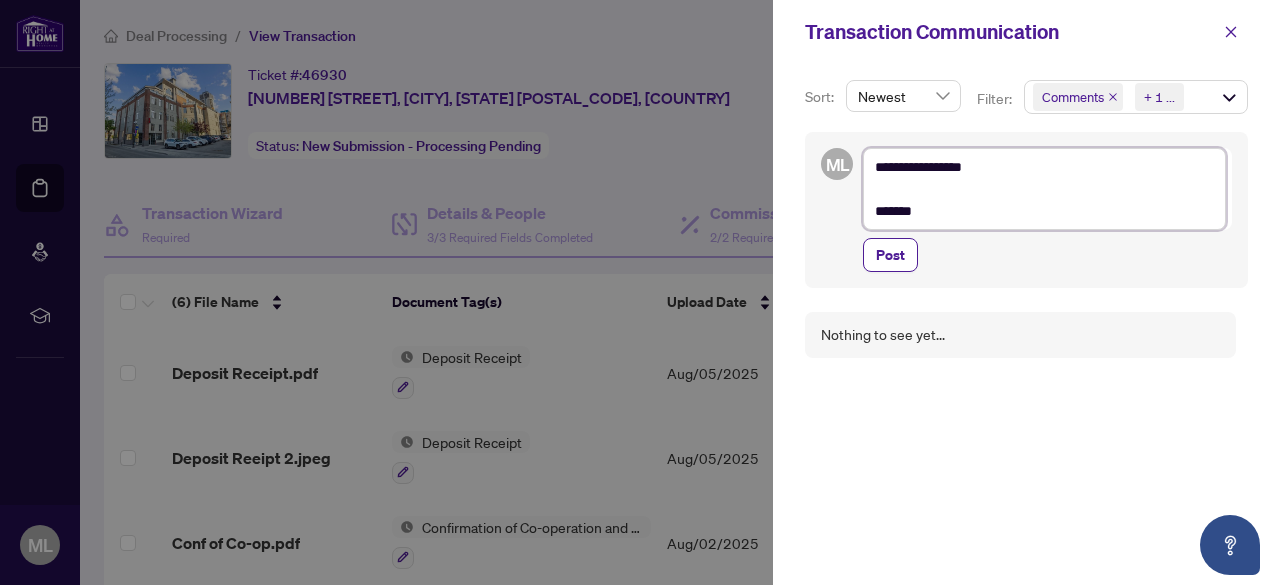 type on "**********" 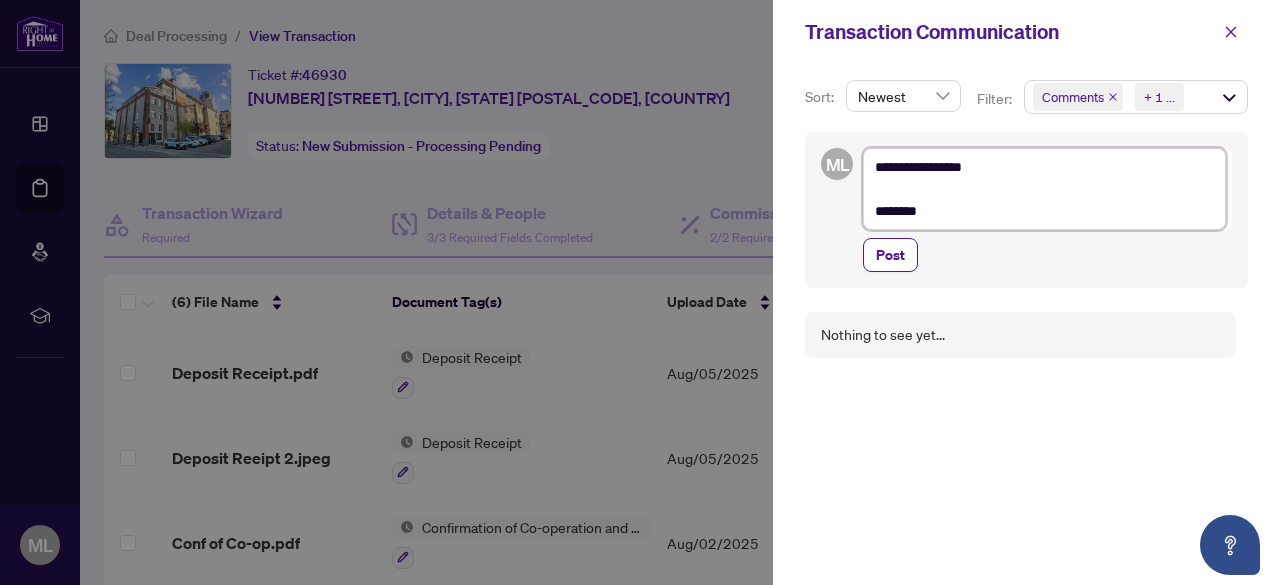 type on "**********" 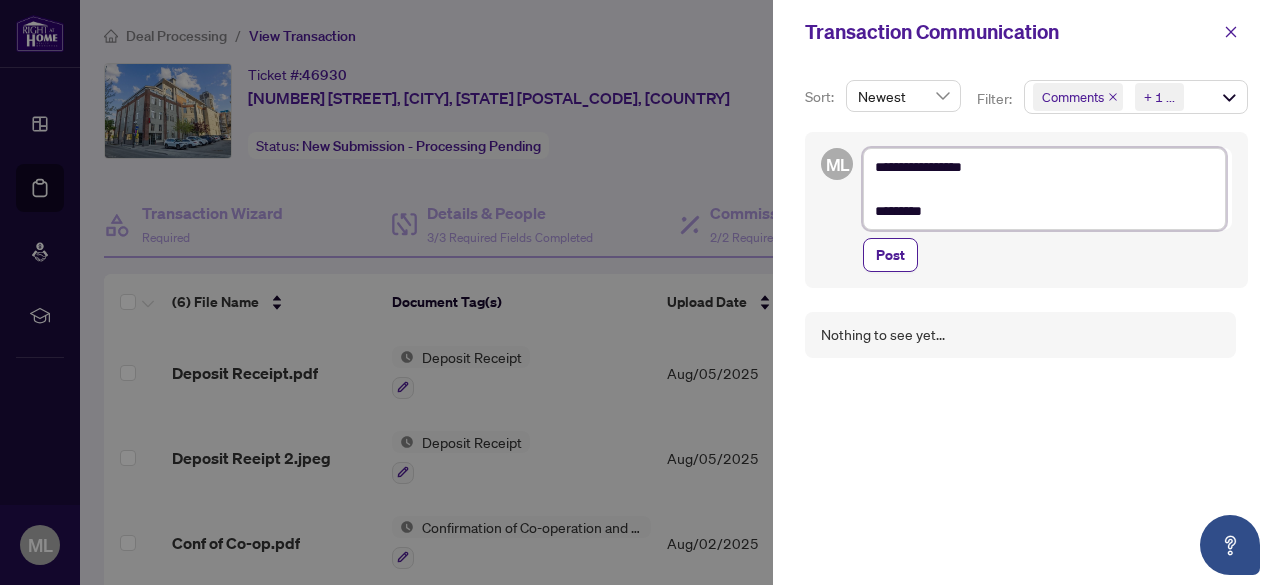 type on "**********" 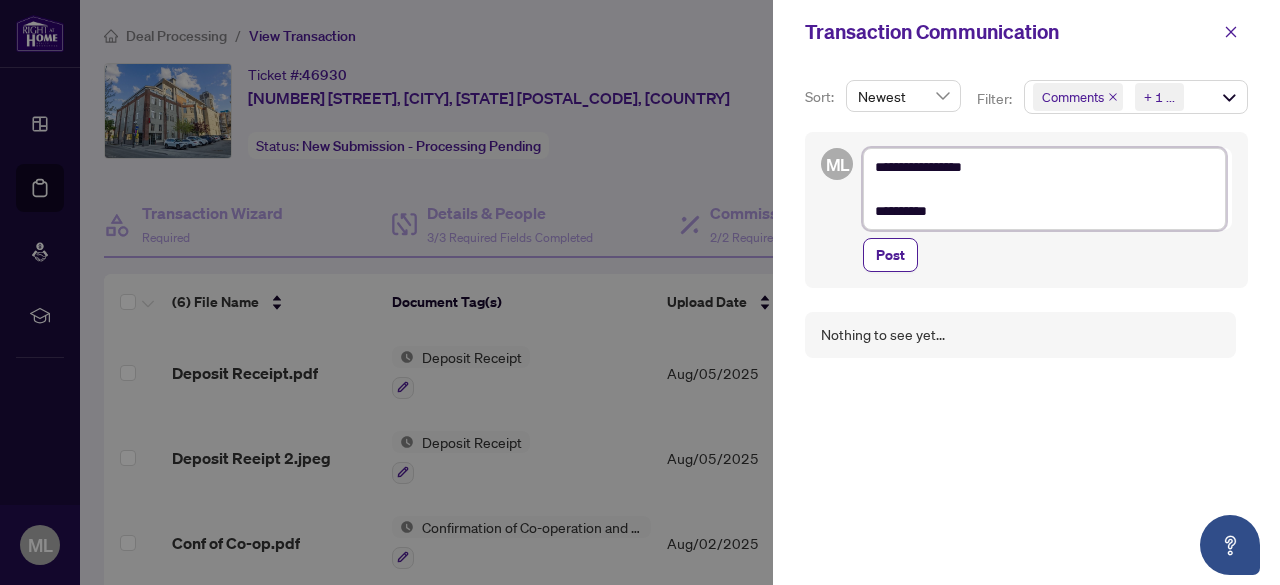 type on "**********" 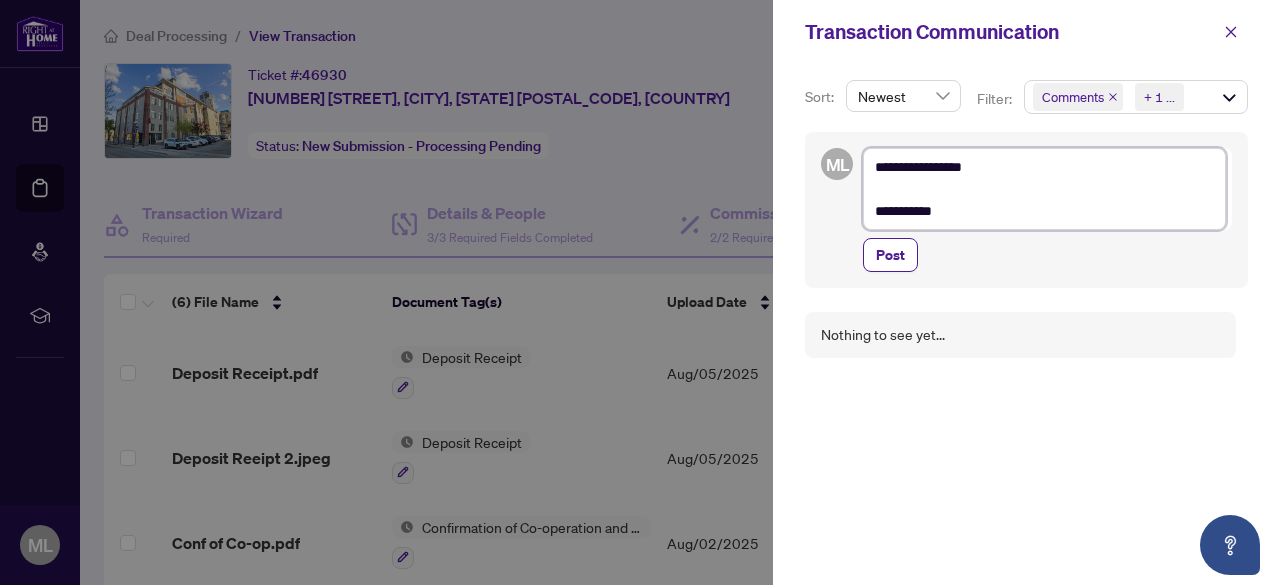 type on "**********" 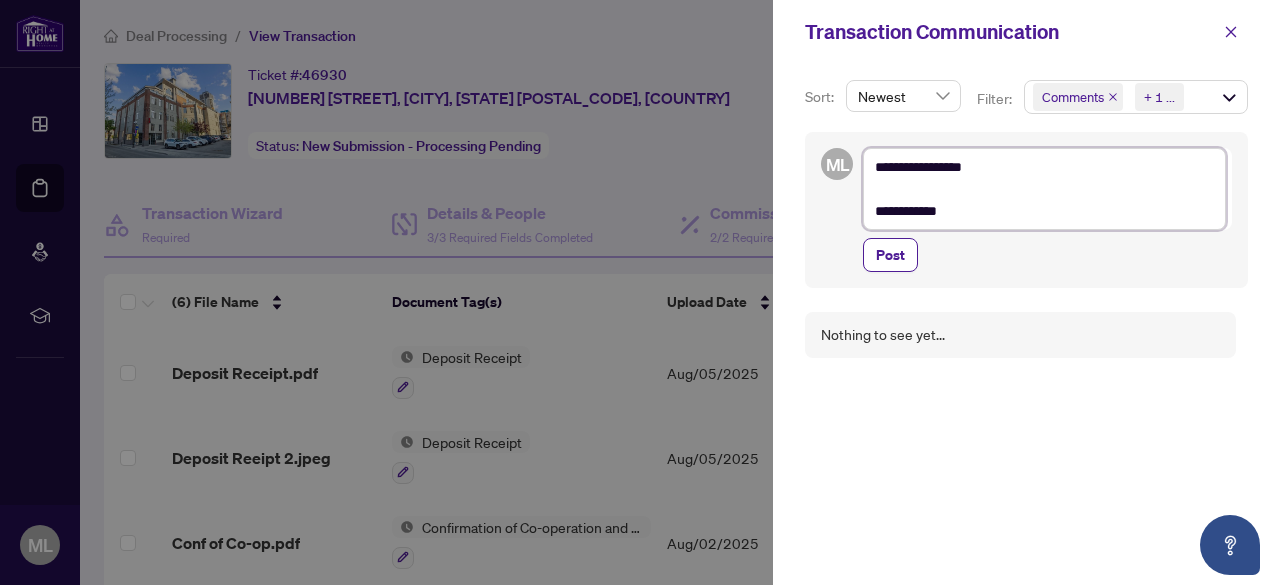 type on "**********" 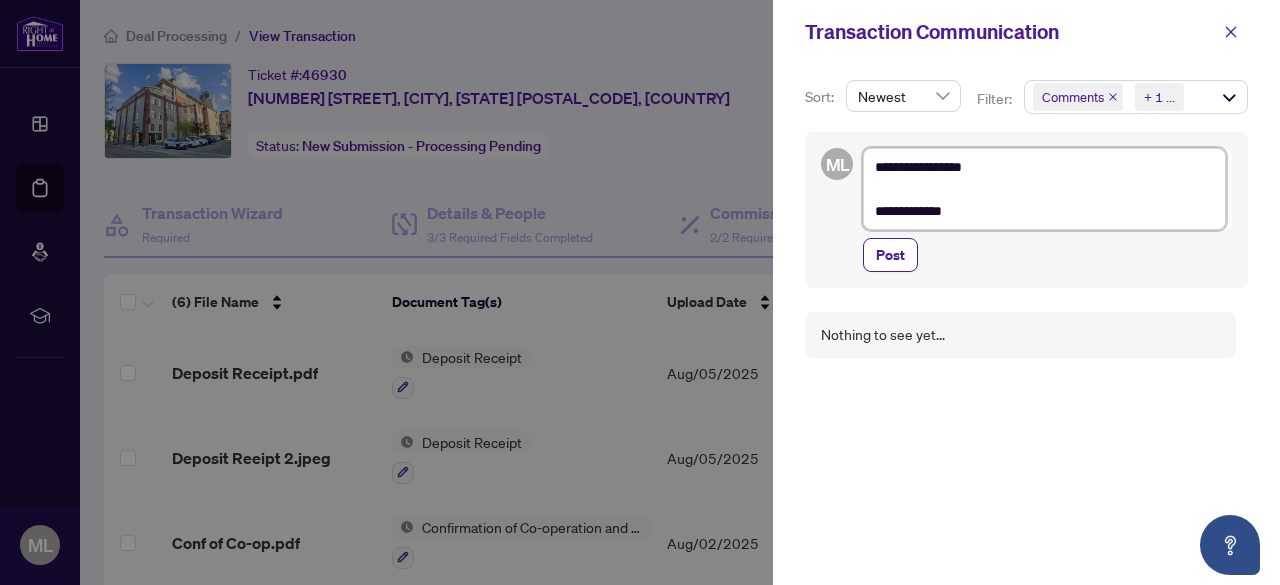 type on "**********" 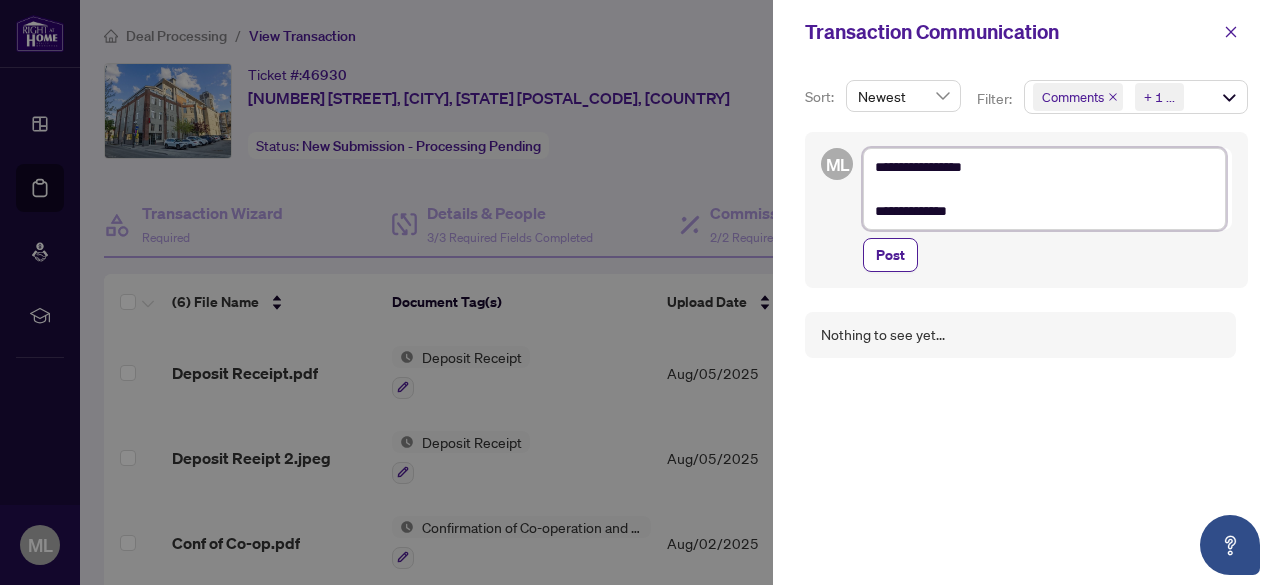 type on "**********" 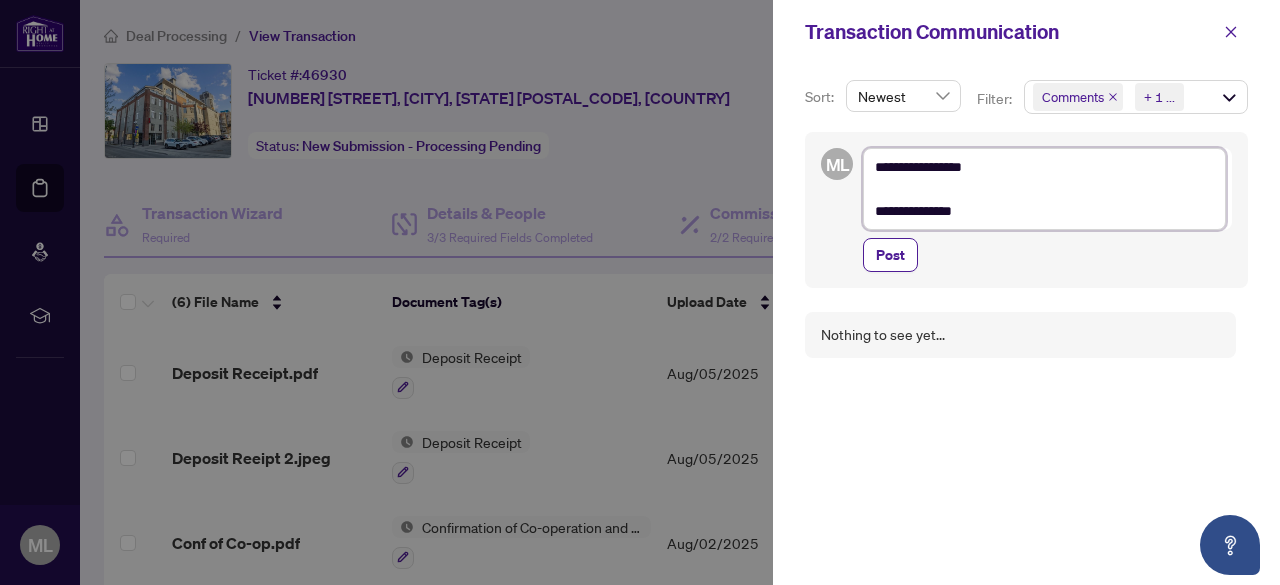 type on "**********" 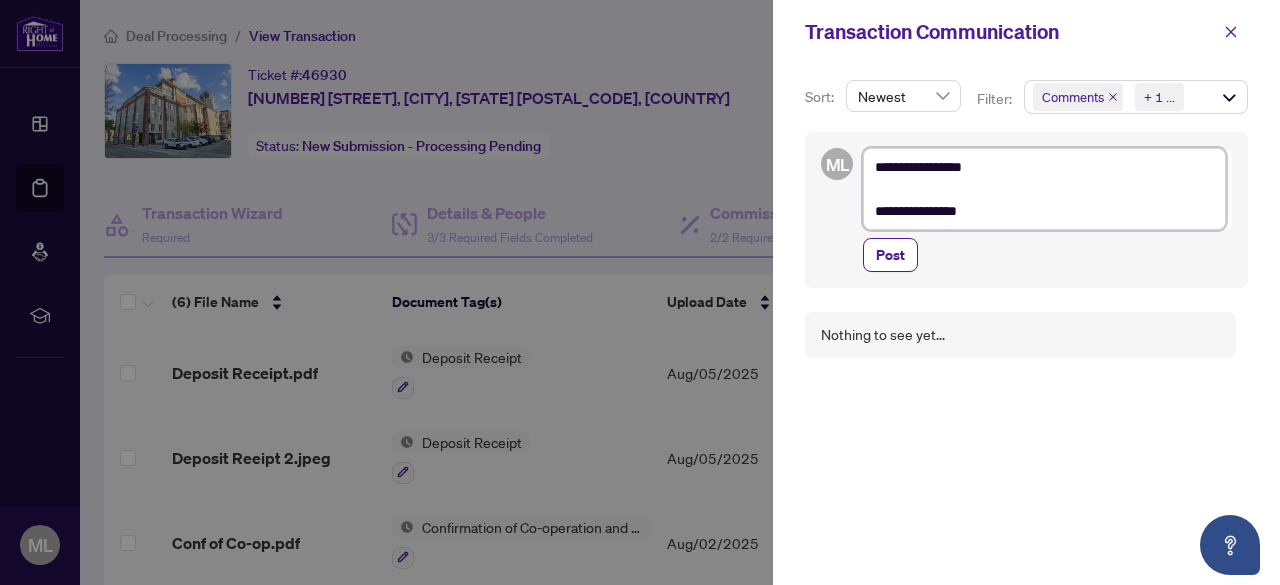 type on "**********" 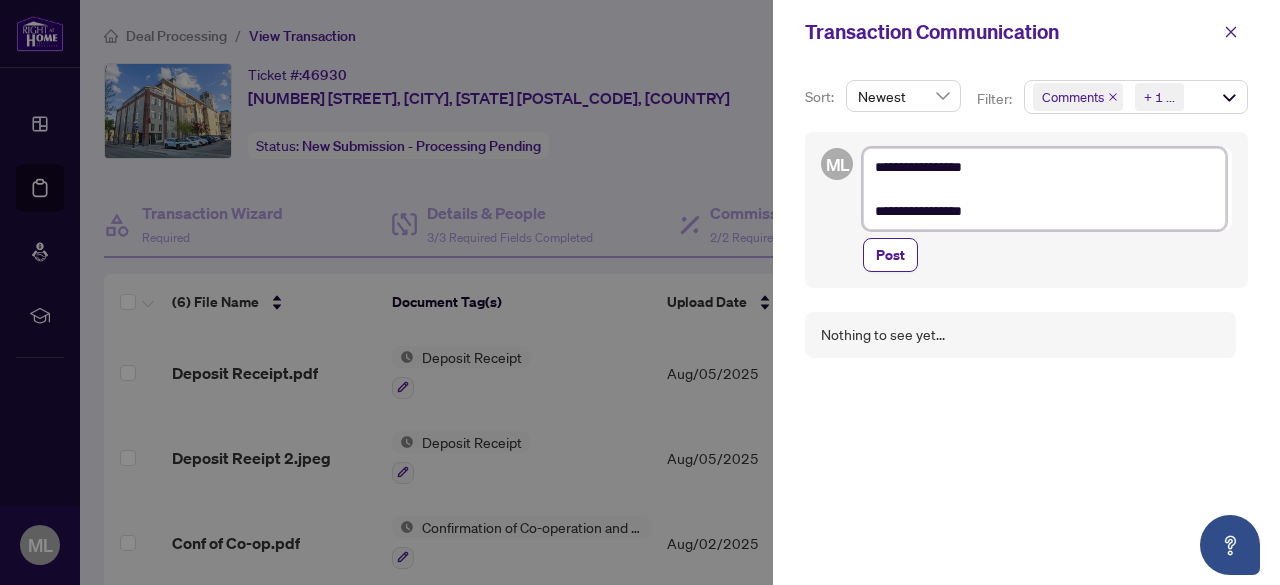 type on "**********" 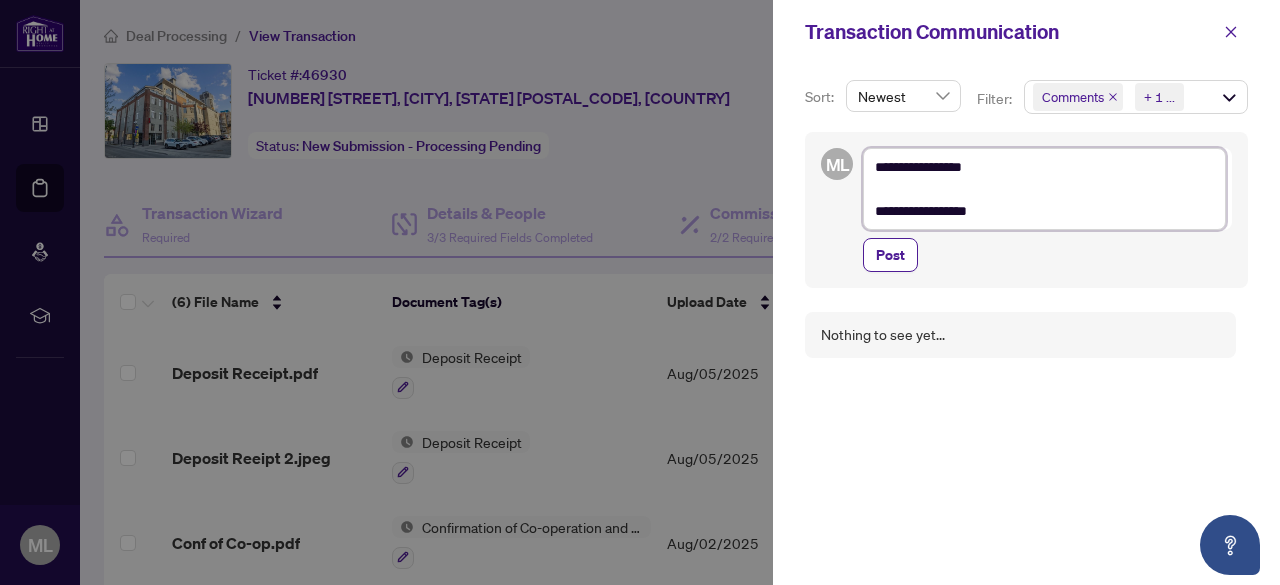 type on "**********" 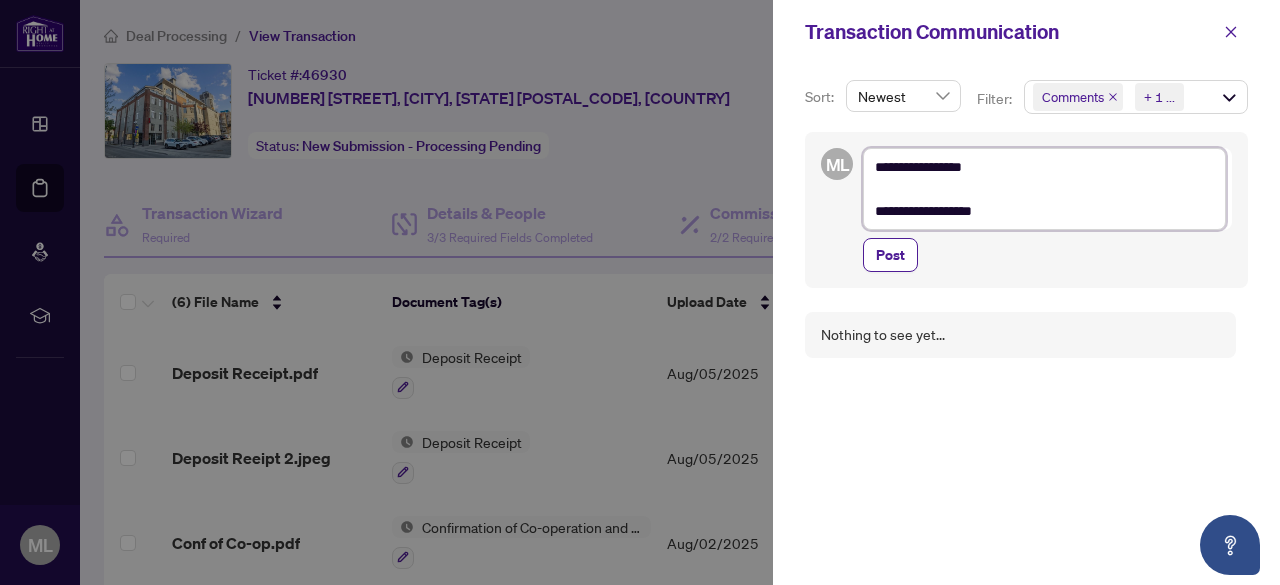 type on "**********" 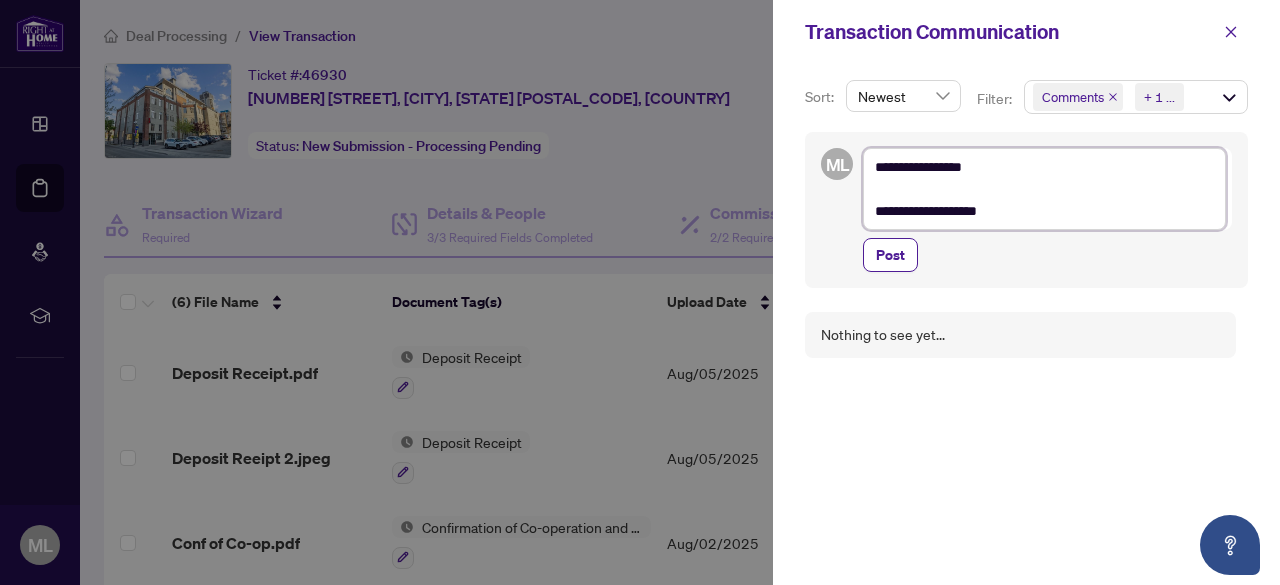 type on "**********" 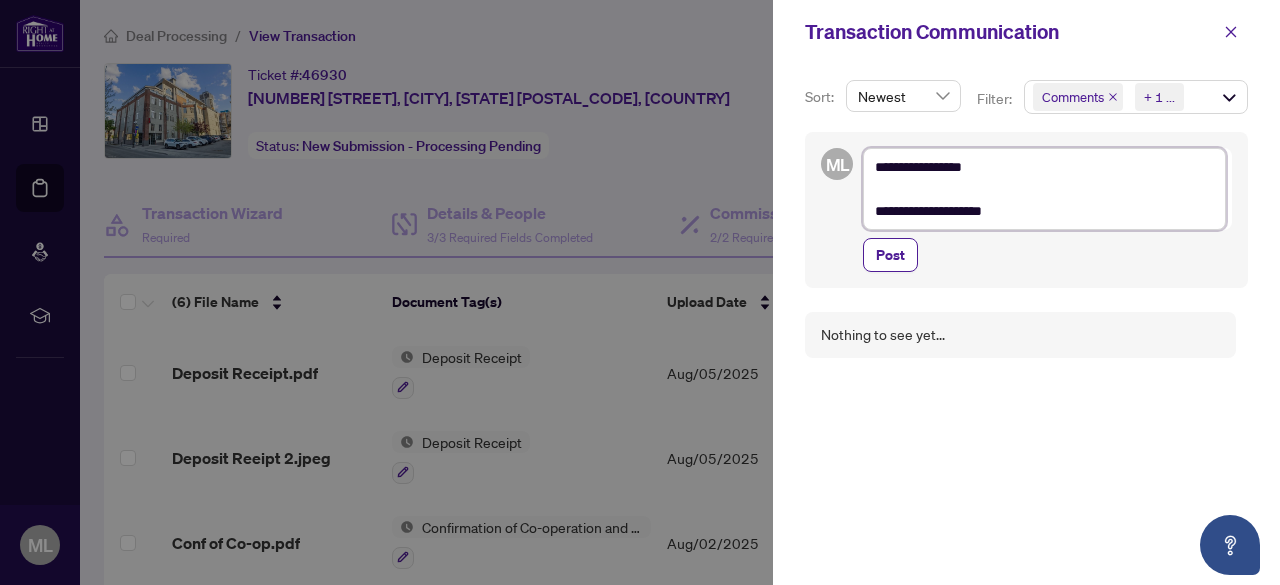 type on "**********" 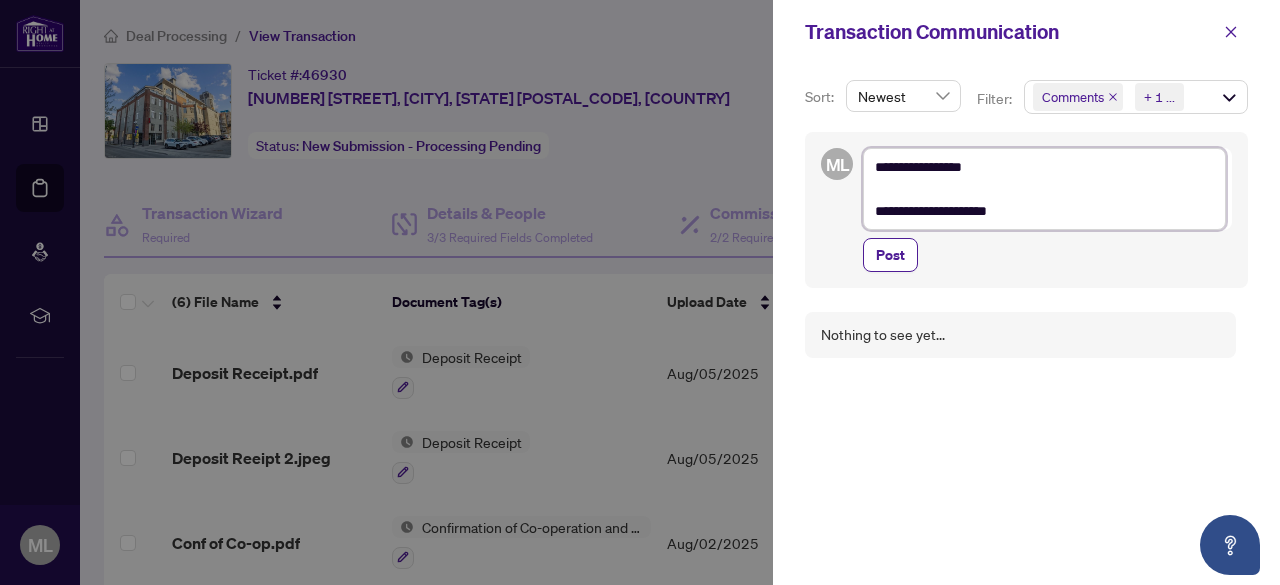 type on "**********" 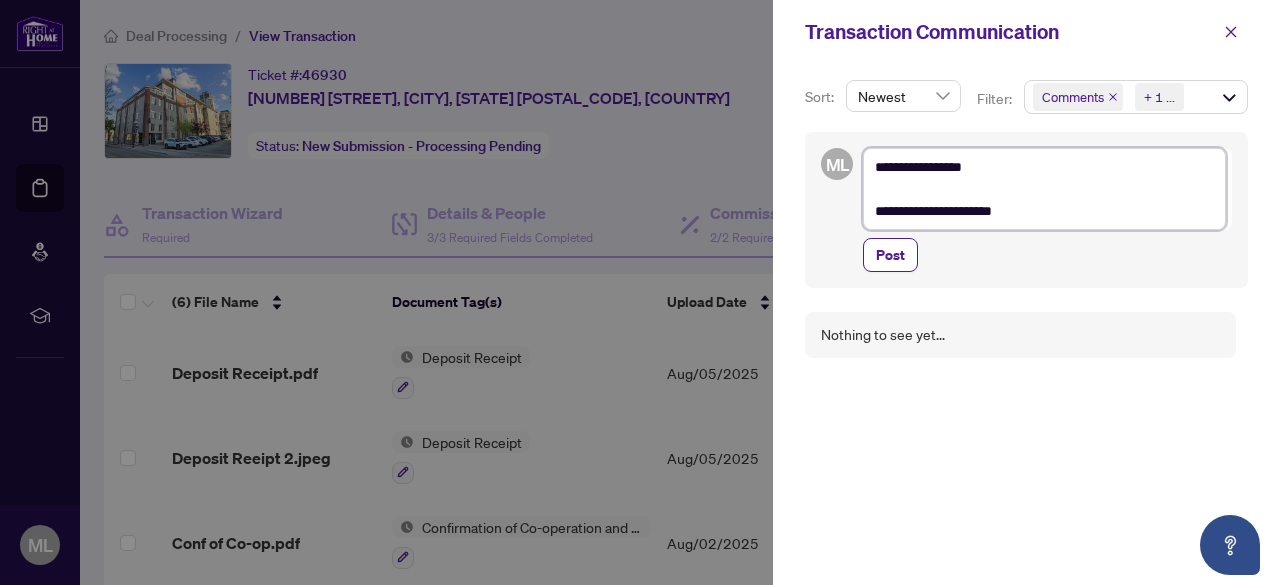 type on "**********" 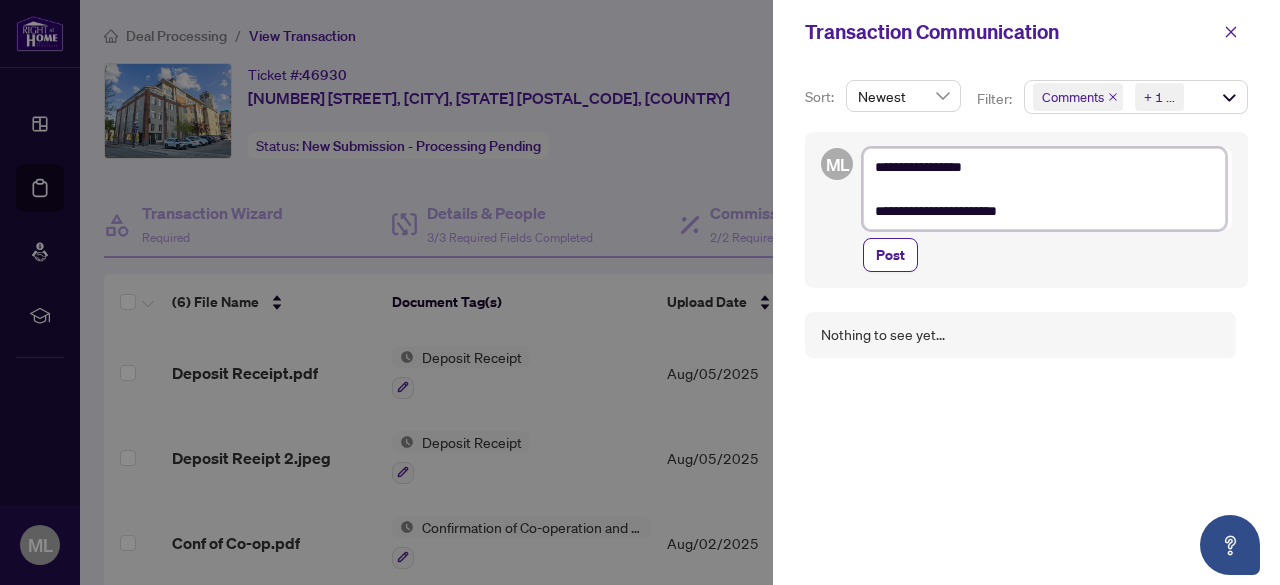 type on "**********" 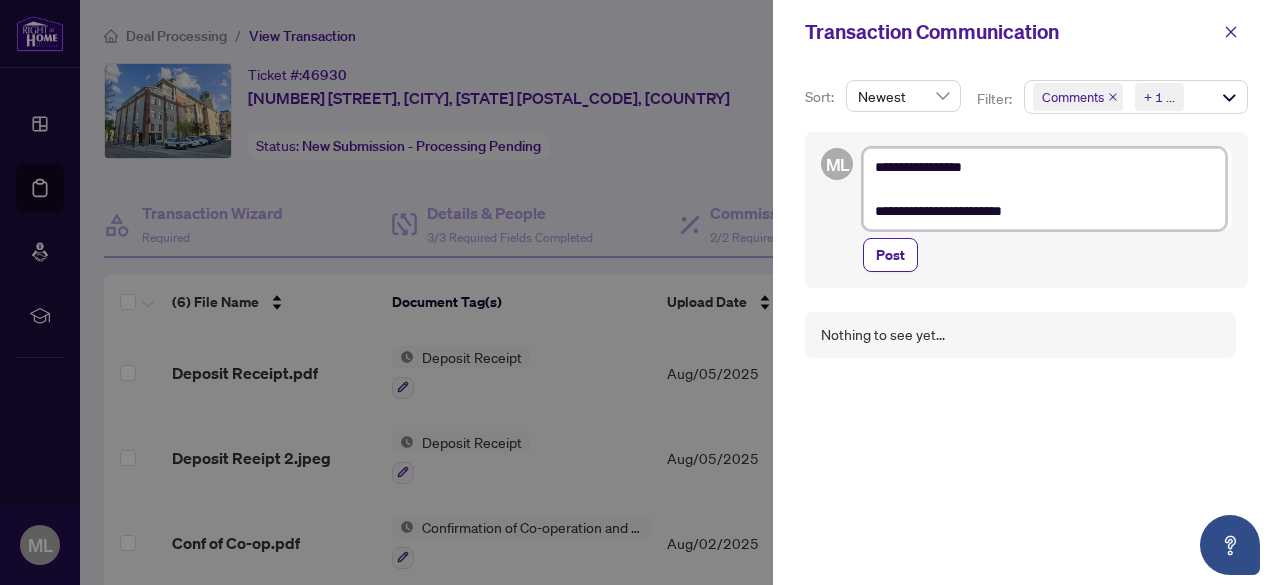 type on "**********" 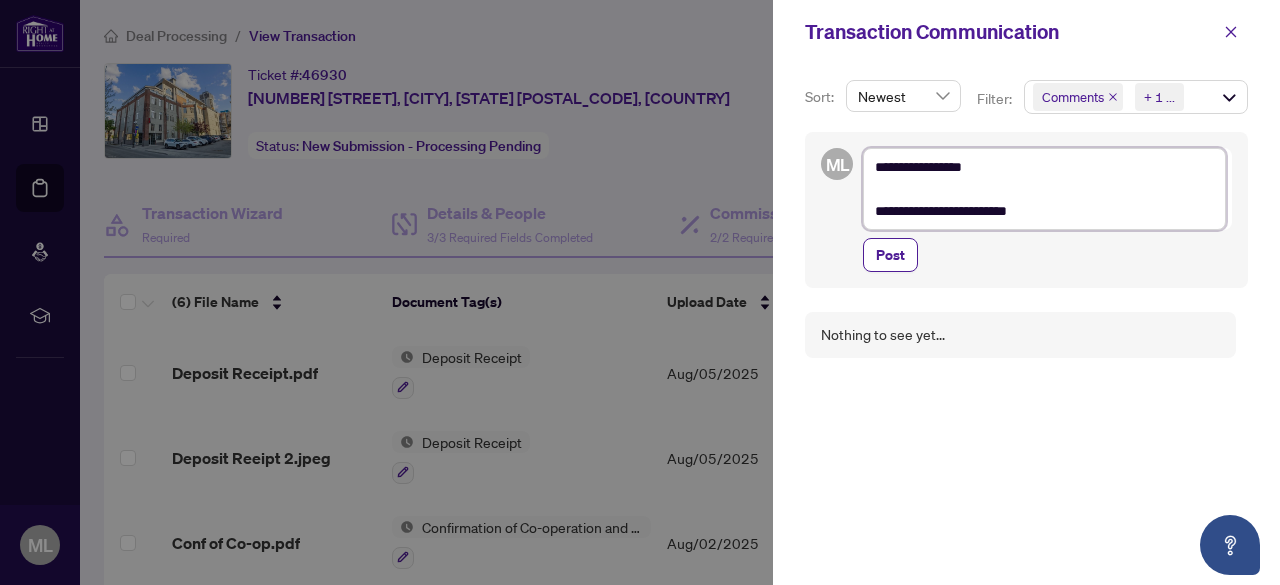 type on "**********" 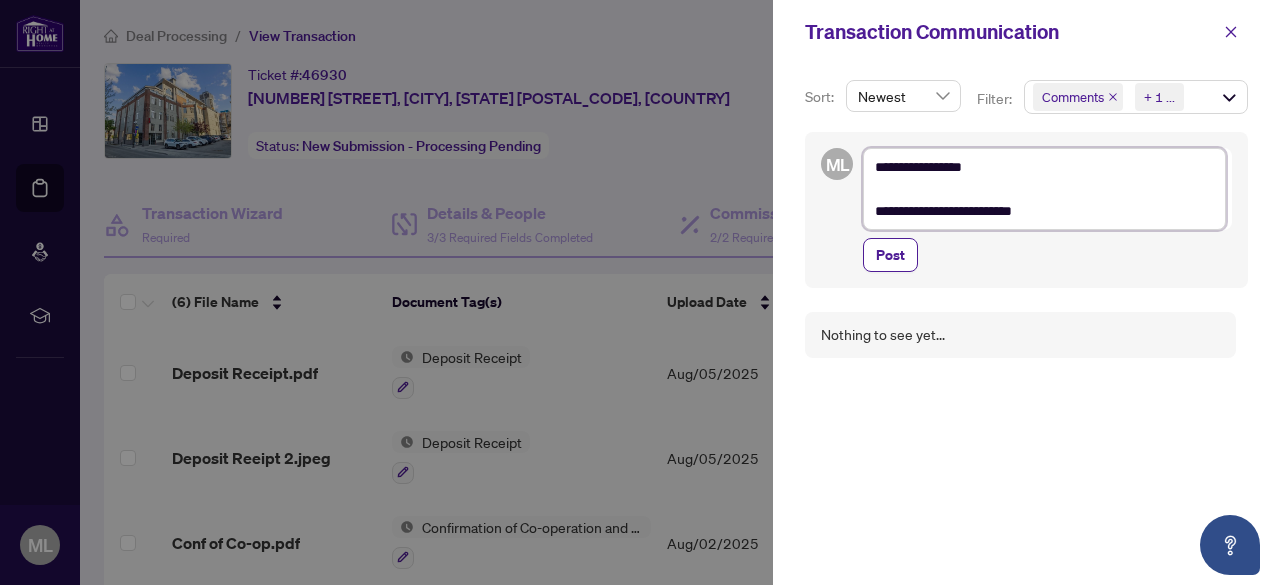 type on "**********" 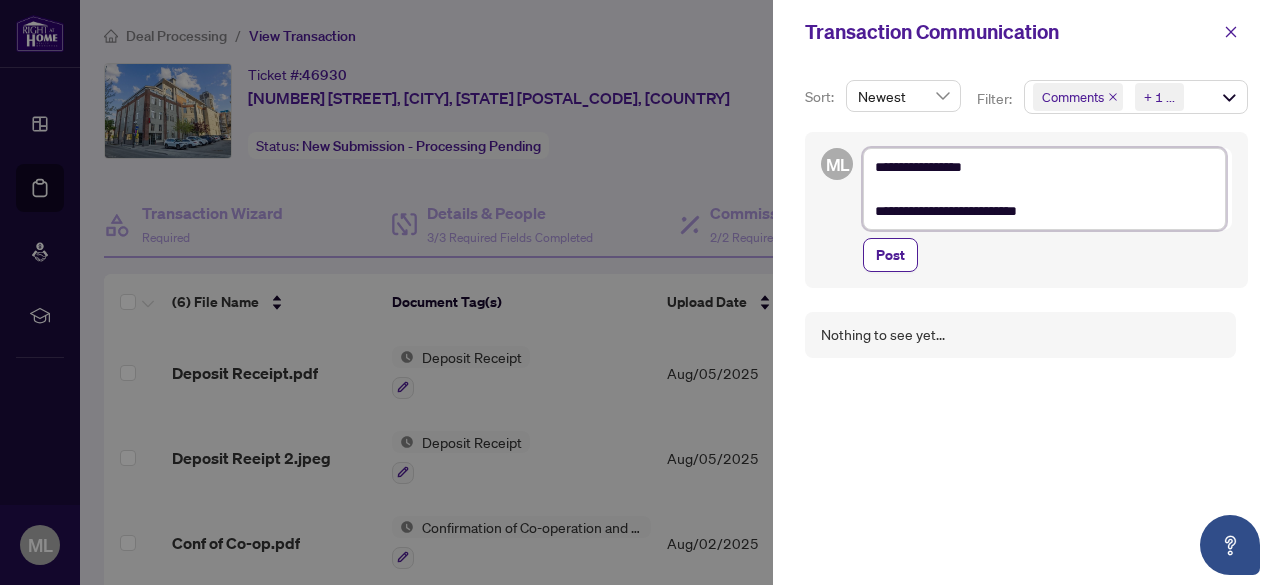 type on "**********" 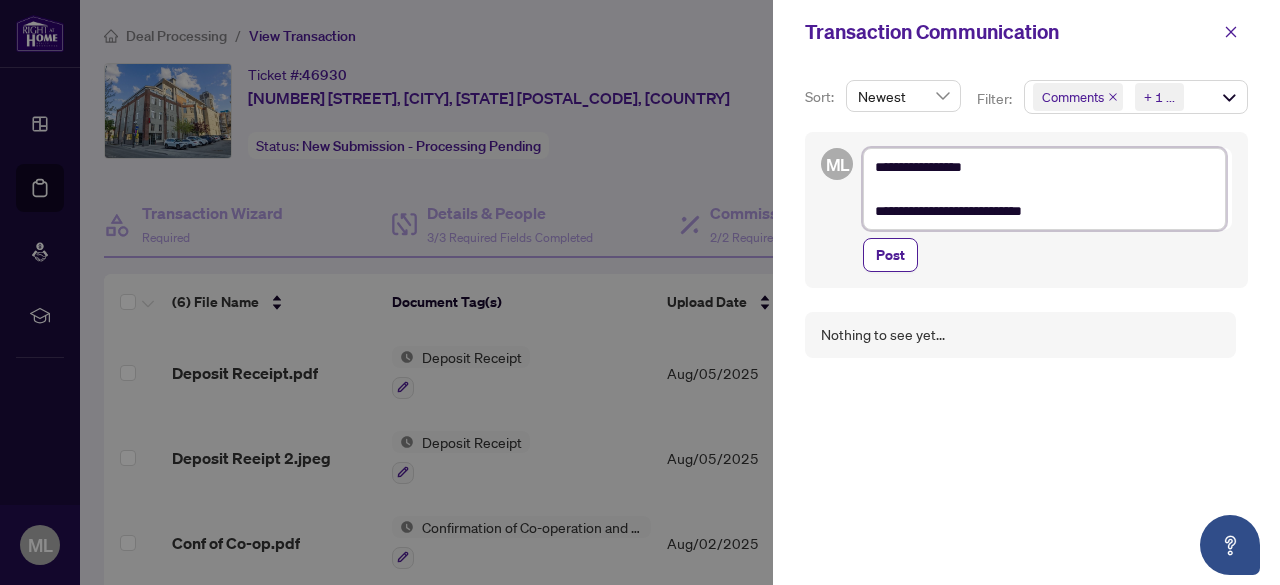 type on "**********" 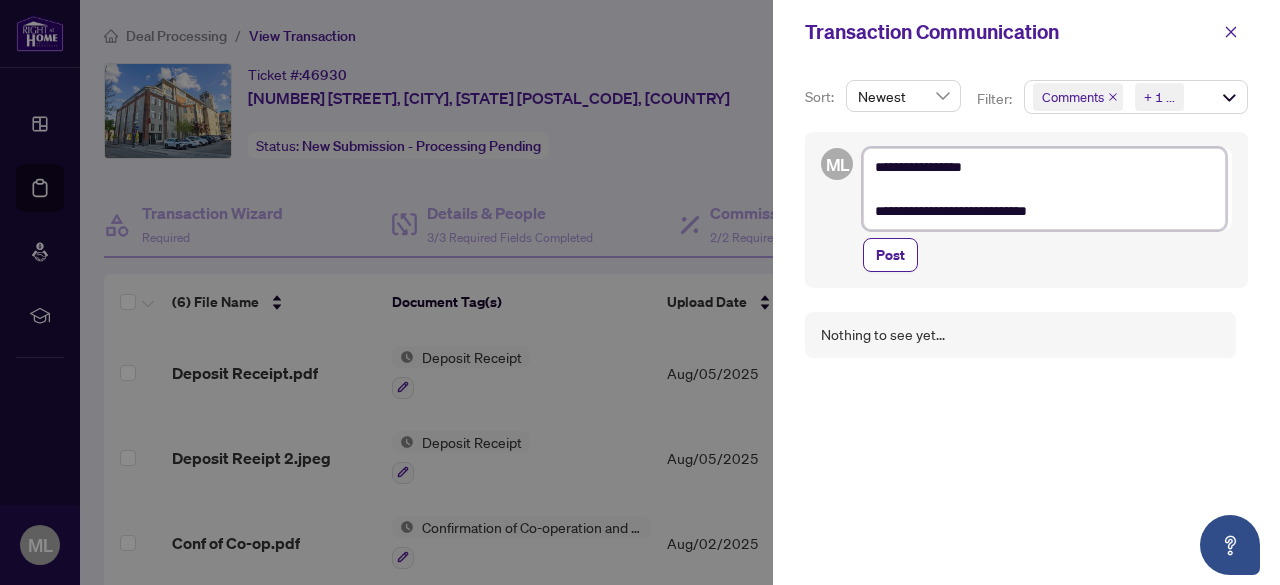 type on "**********" 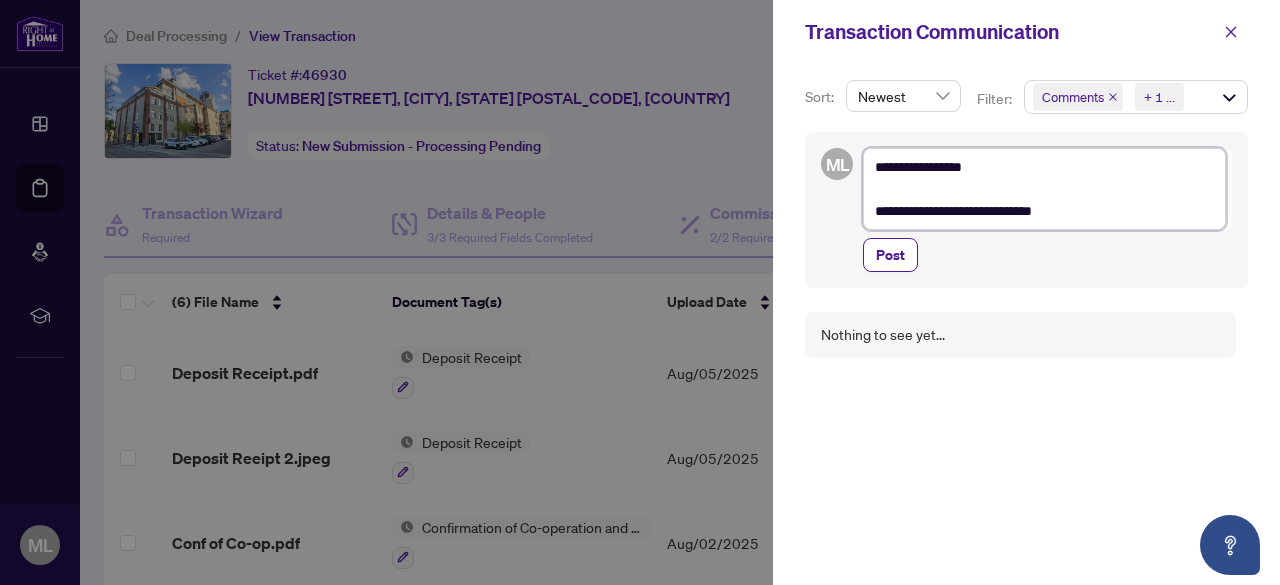type on "**********" 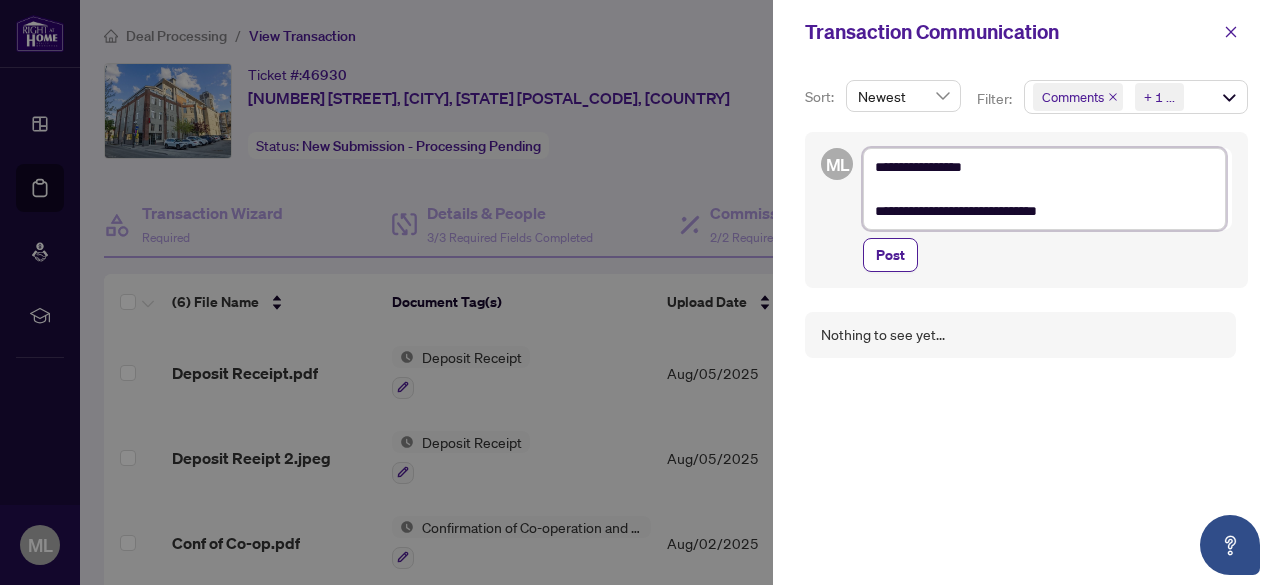 type on "**********" 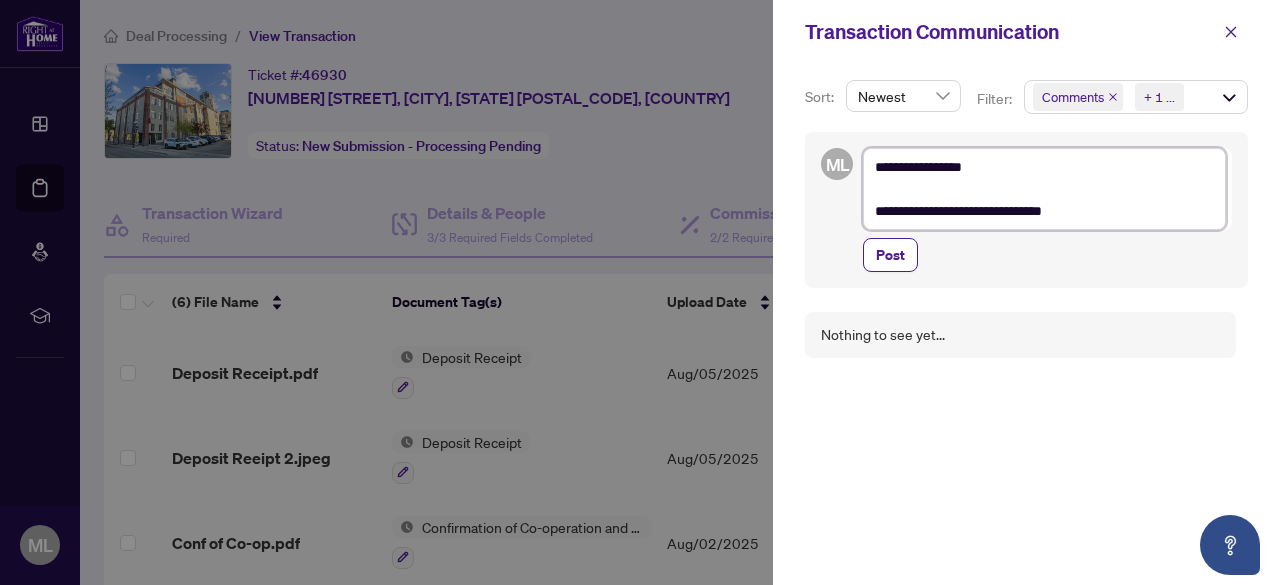 type on "**********" 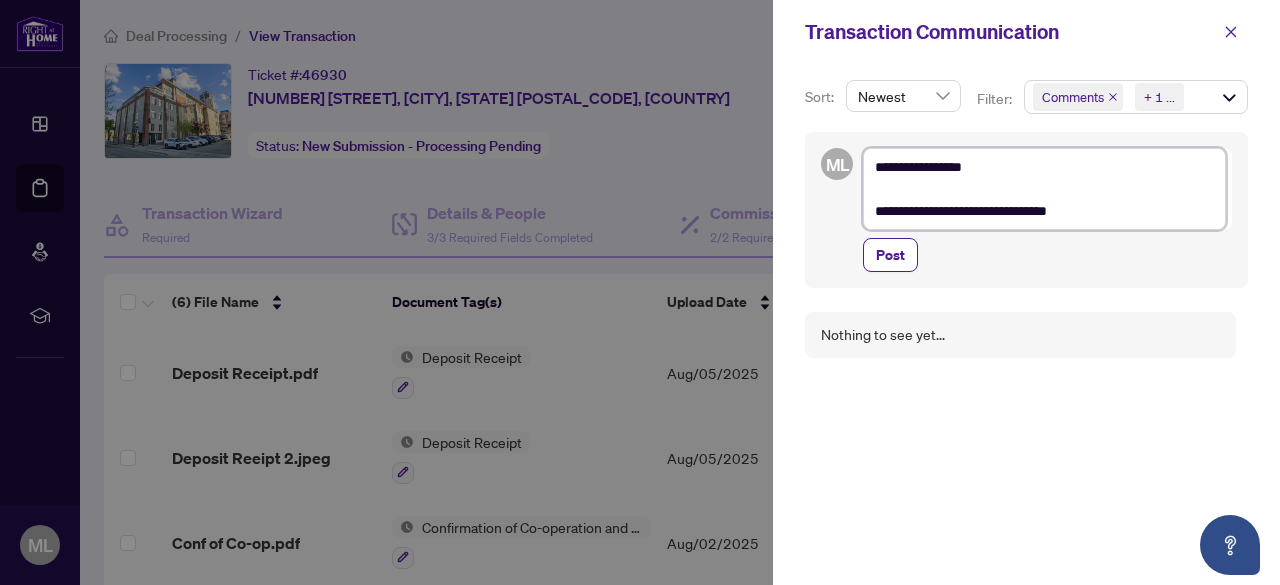 type on "**********" 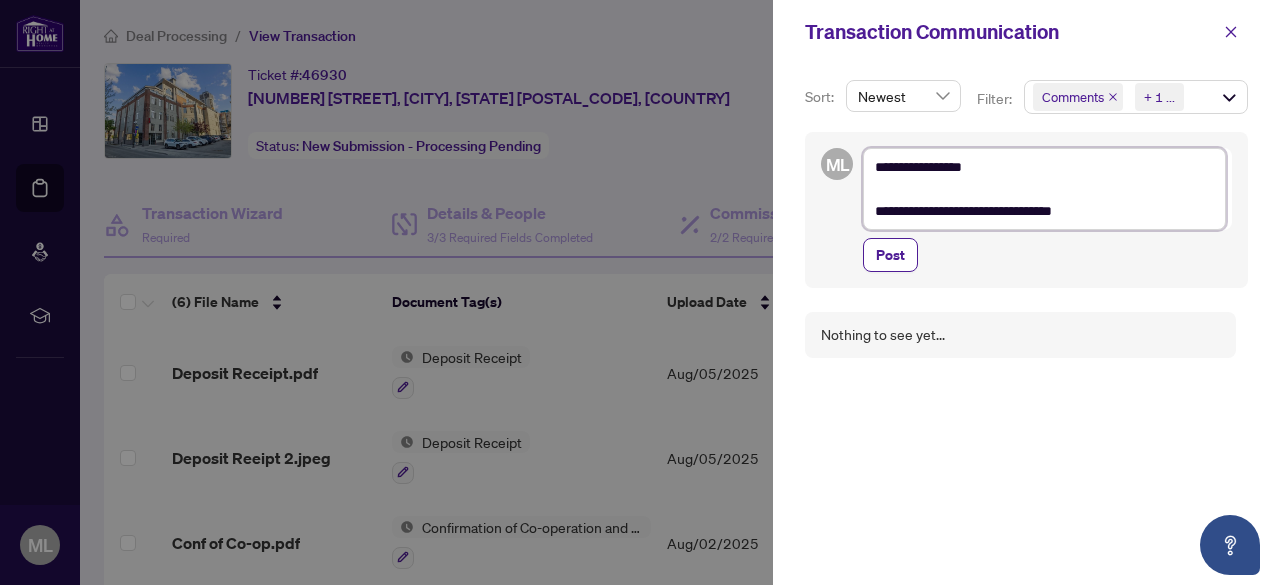 type on "**********" 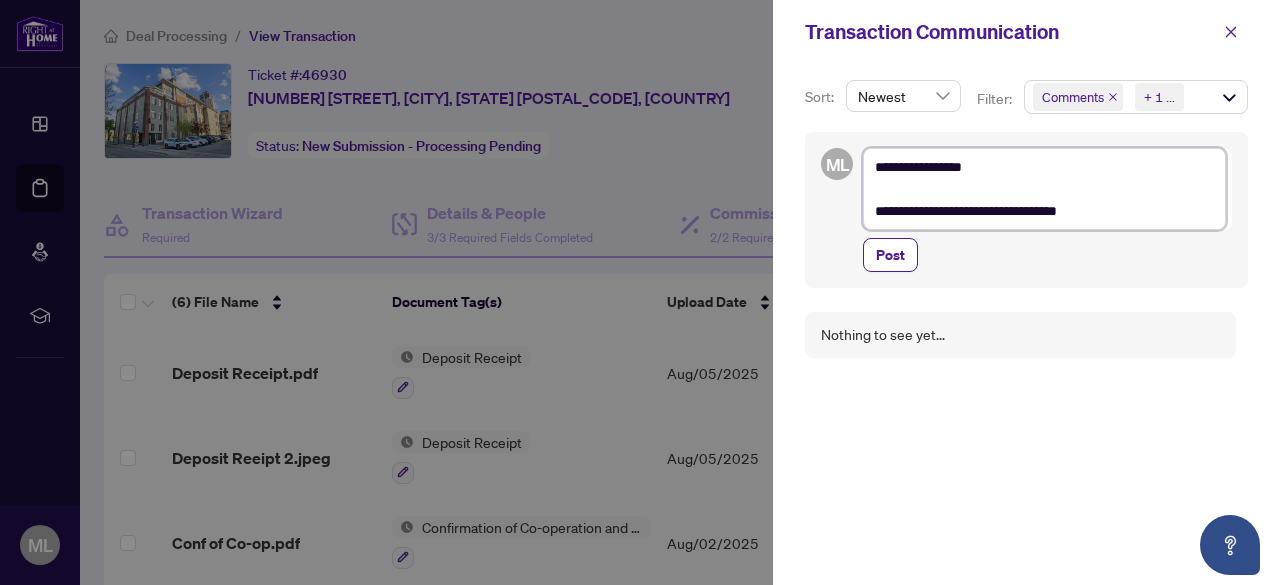 type on "**********" 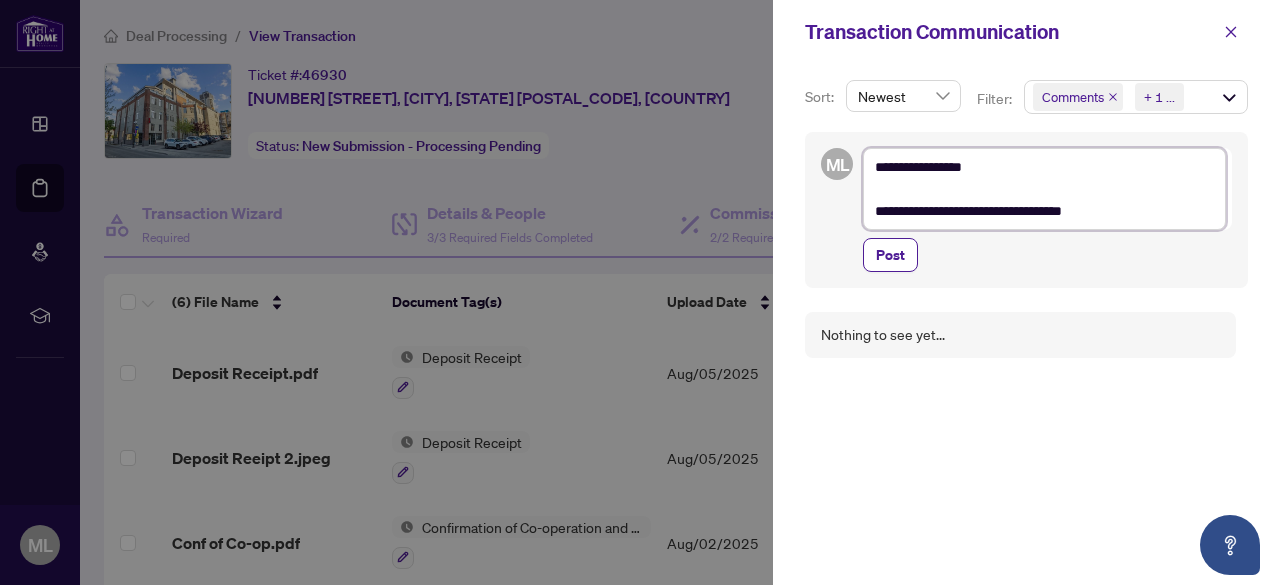 type on "**********" 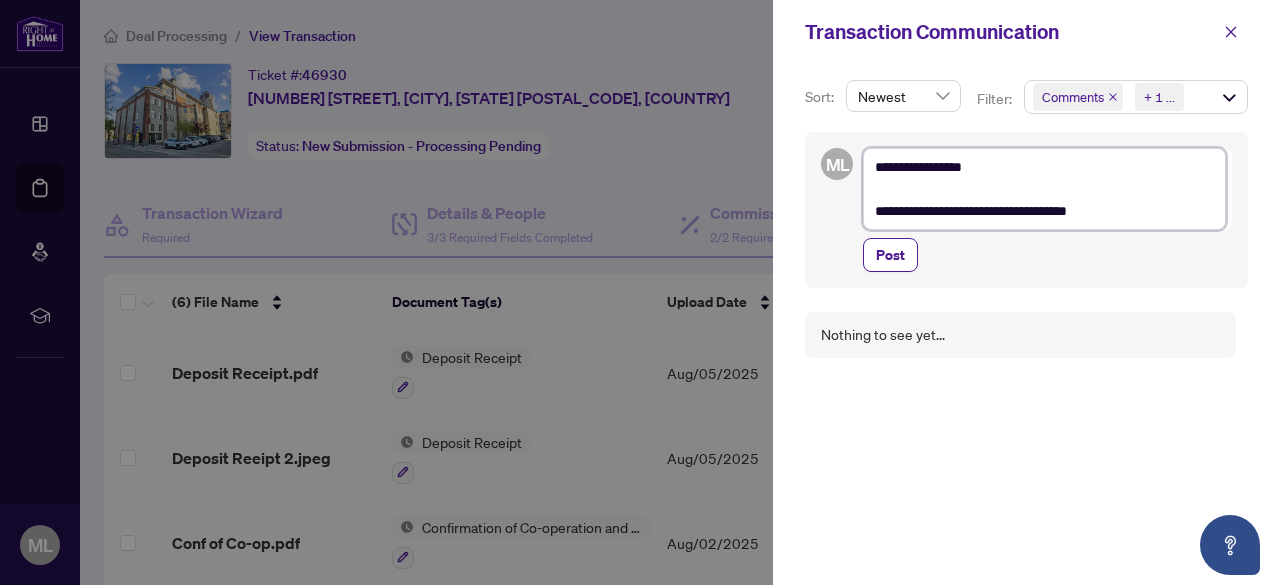 type on "**********" 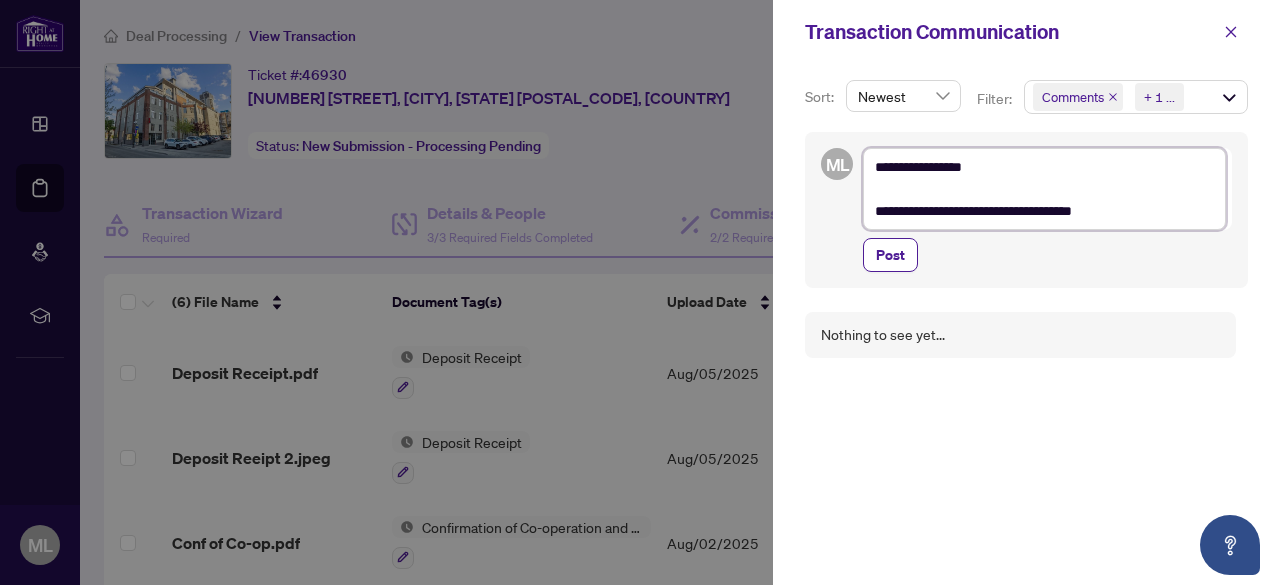 type on "**********" 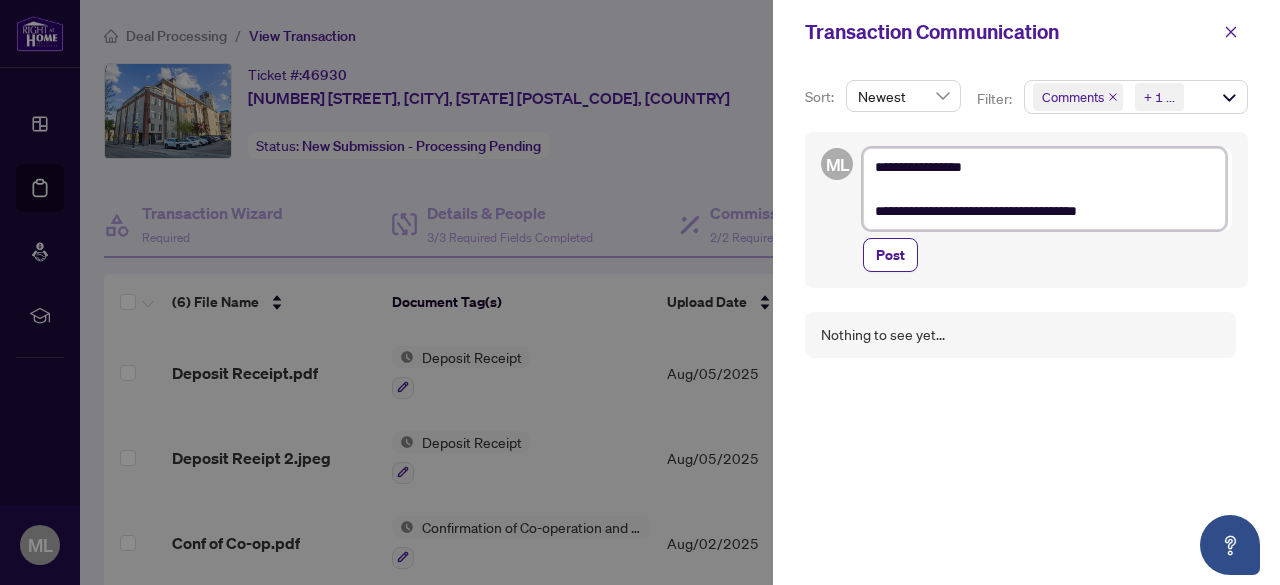 type on "**********" 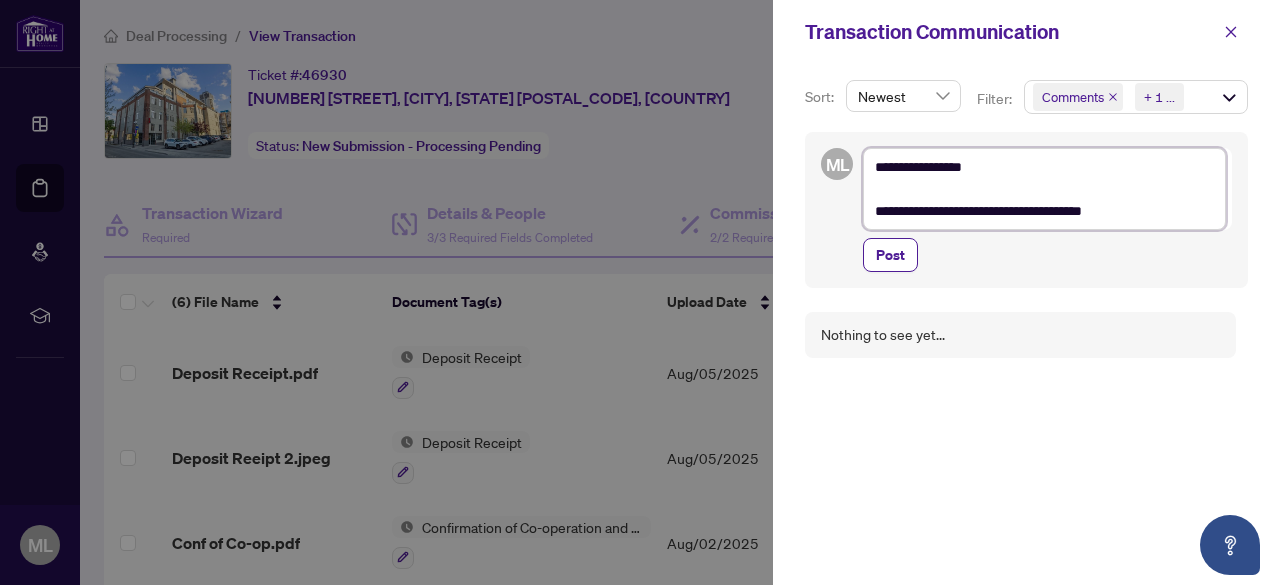 type on "**********" 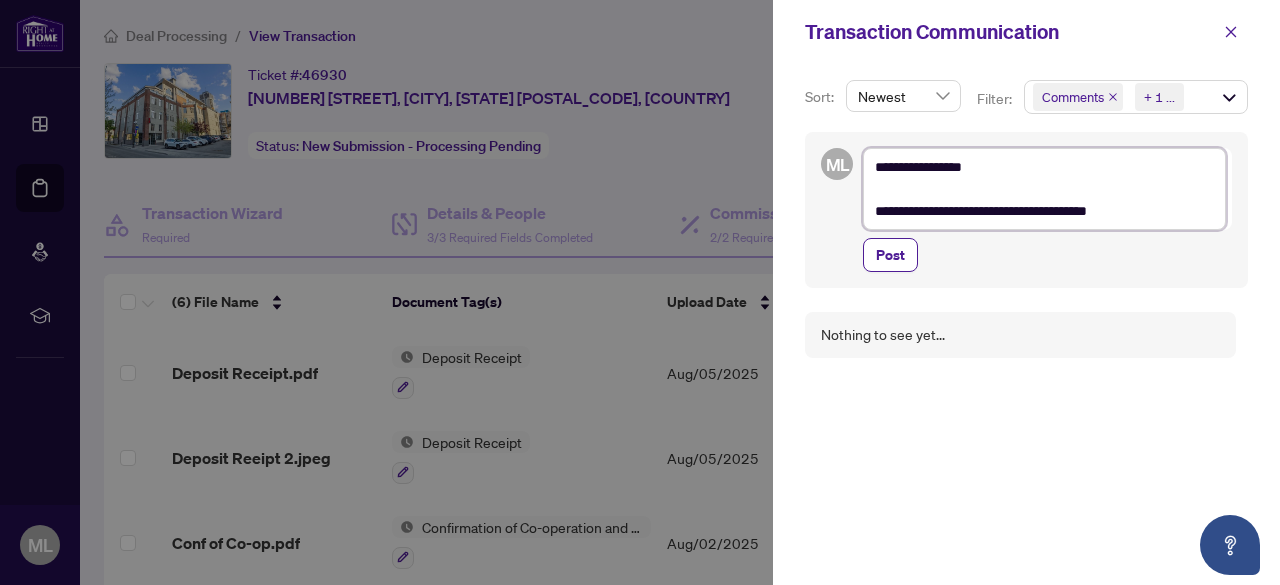 type on "**********" 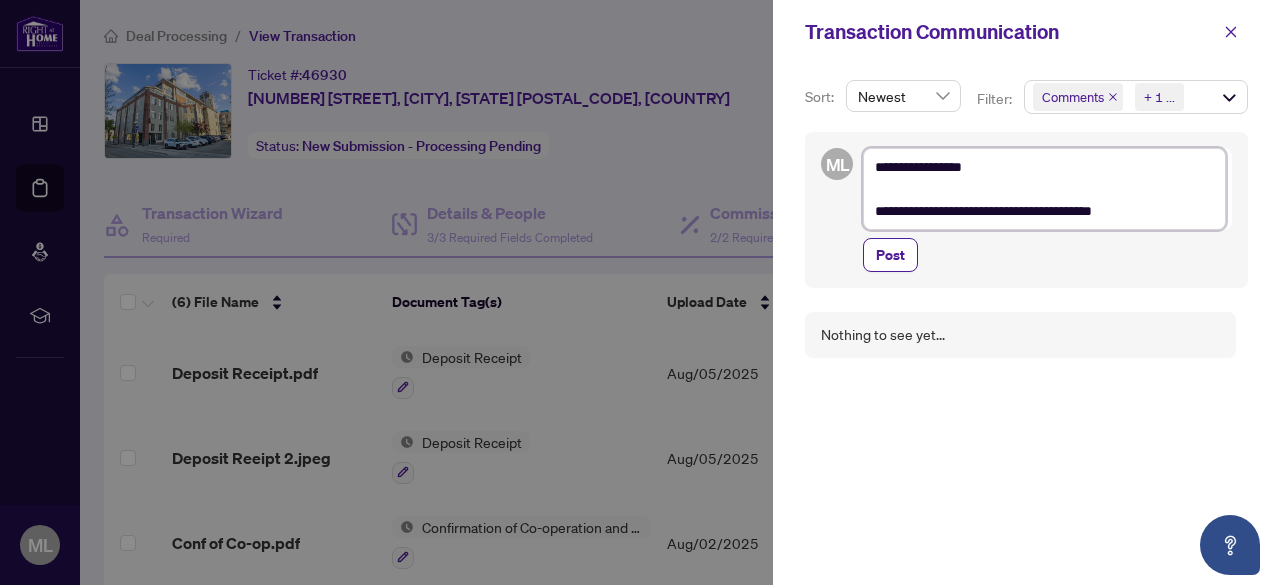 type on "**********" 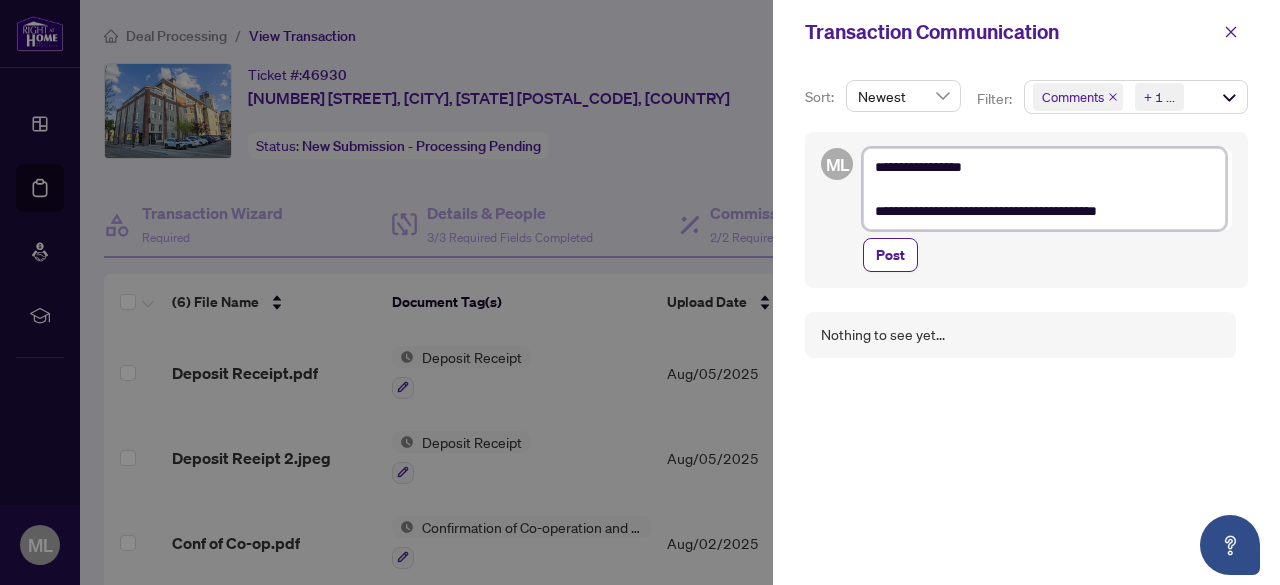 type on "**********" 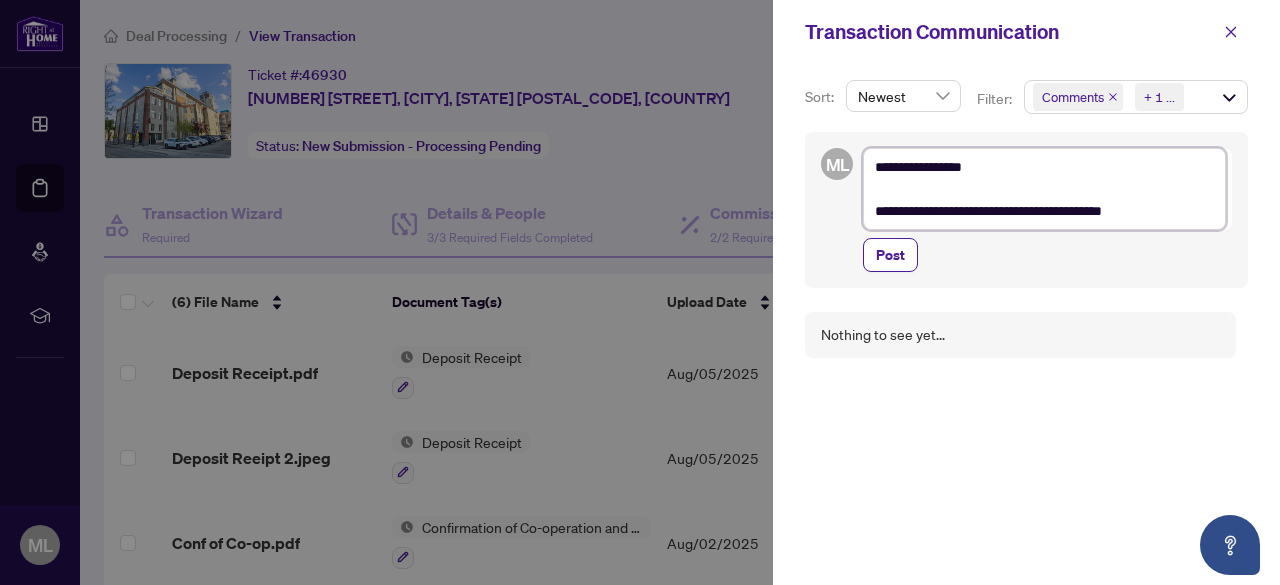 type on "**********" 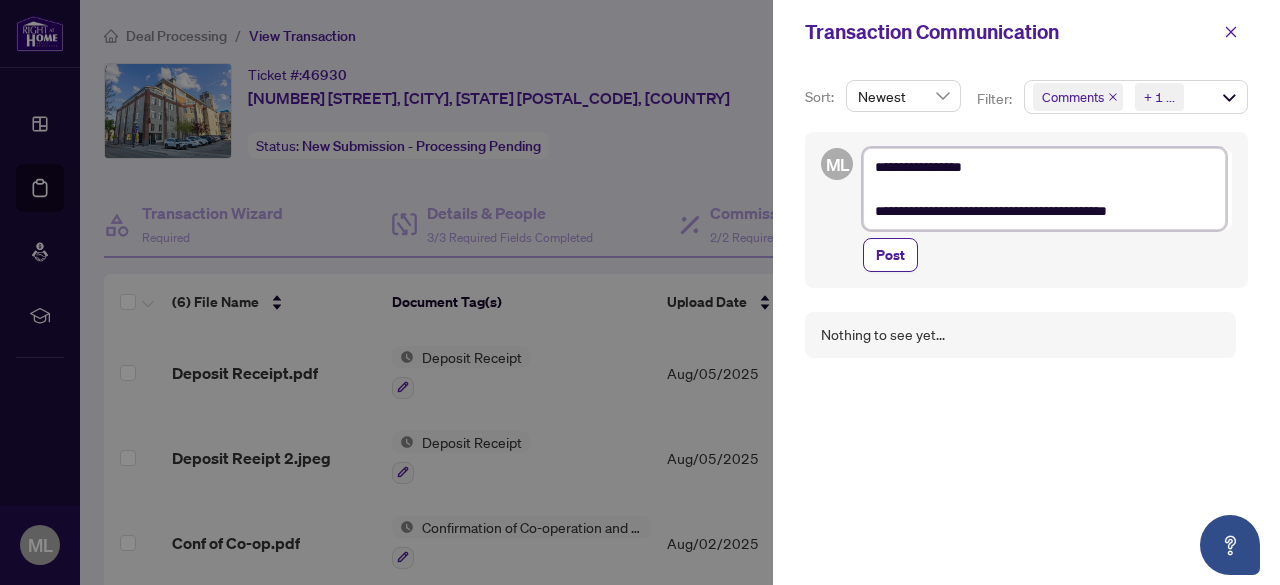 type on "**********" 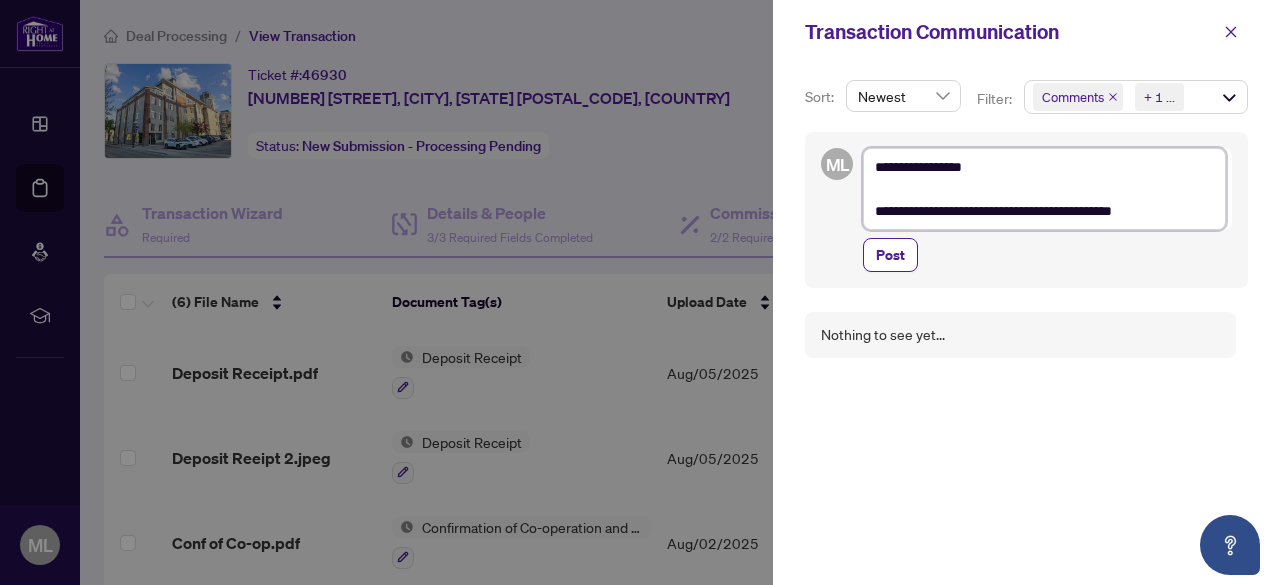 type on "**********" 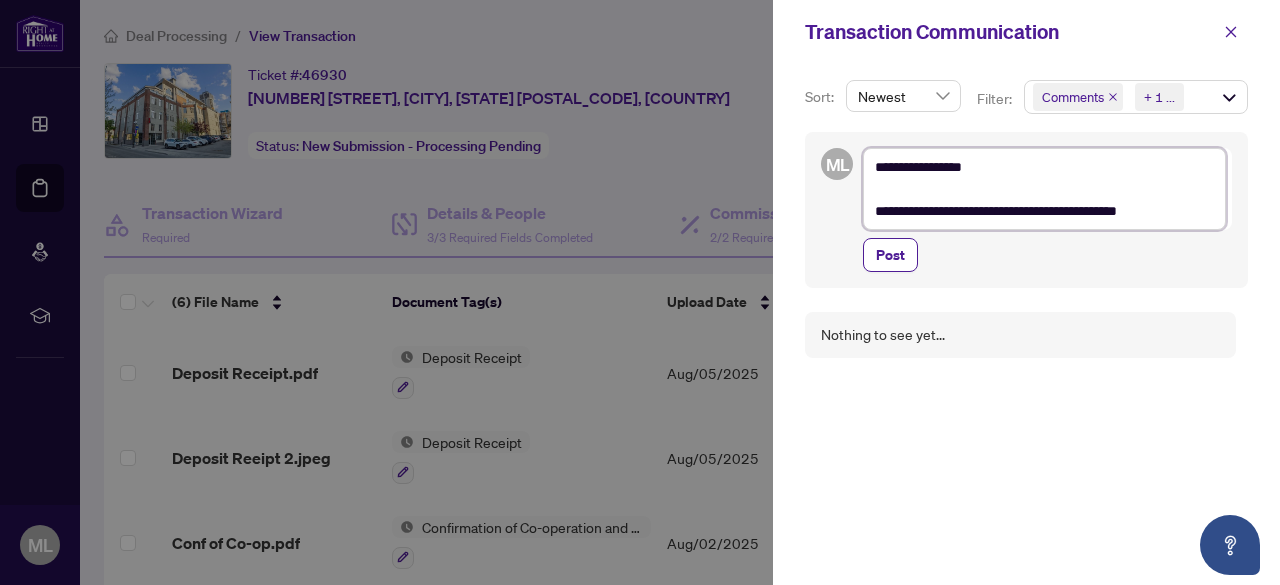 type on "**********" 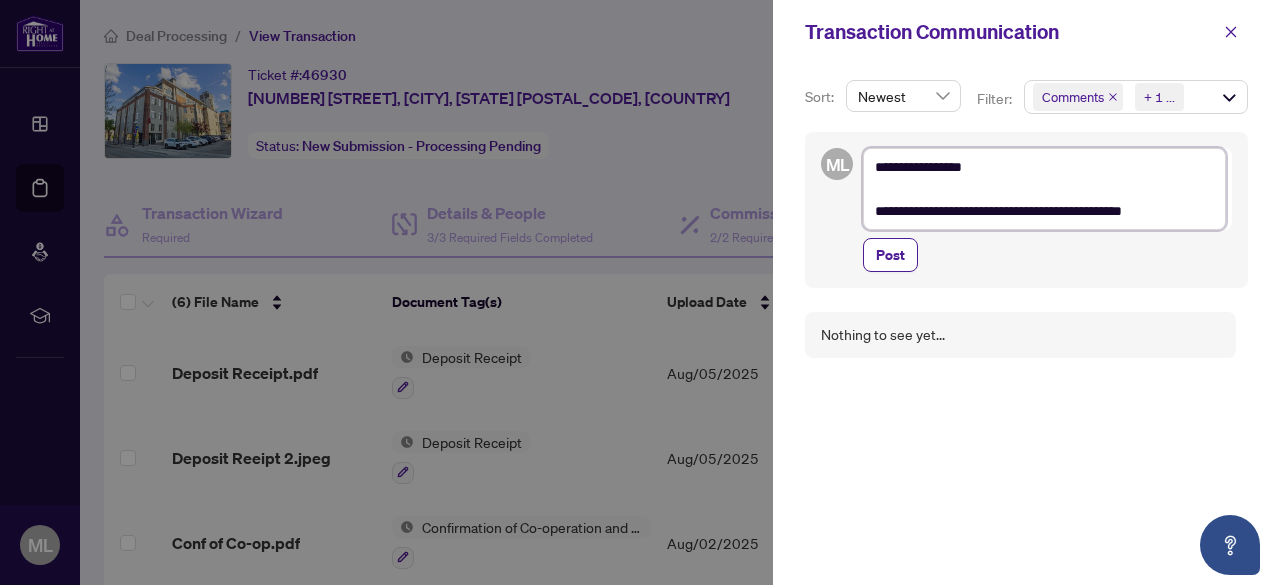 type on "**********" 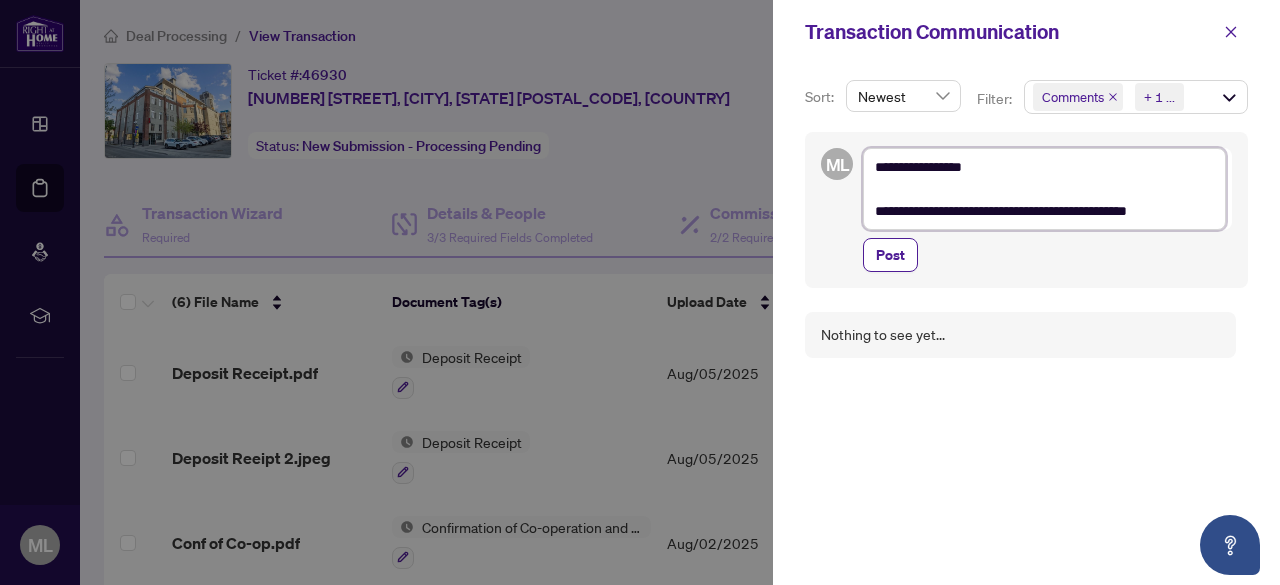 type on "**********" 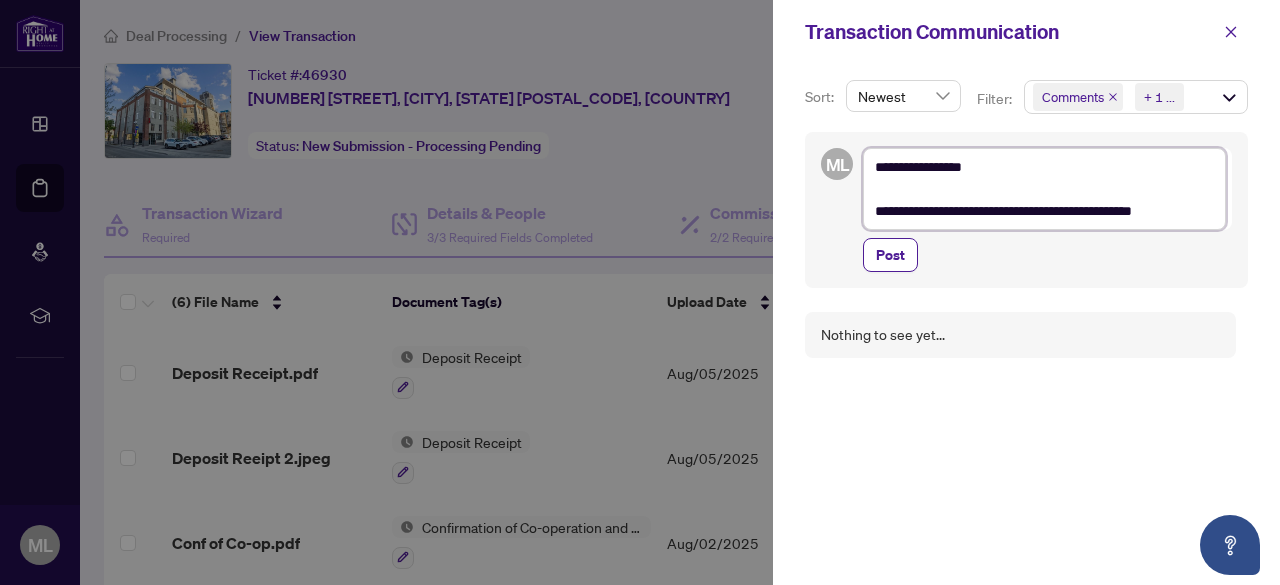type on "**********" 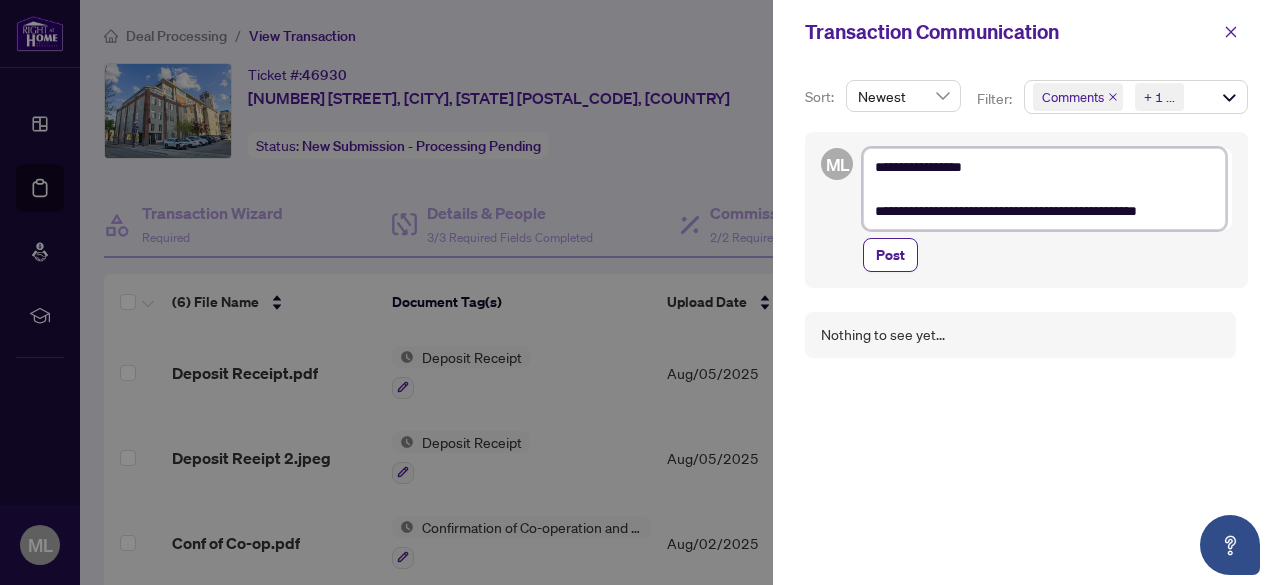 type on "**********" 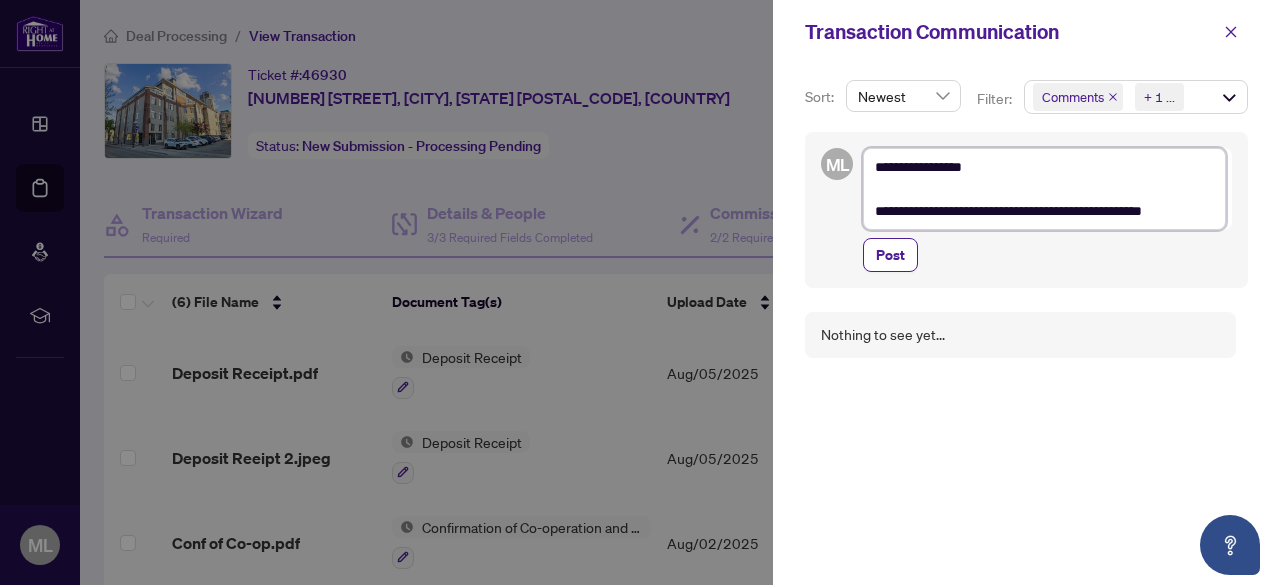 type on "**********" 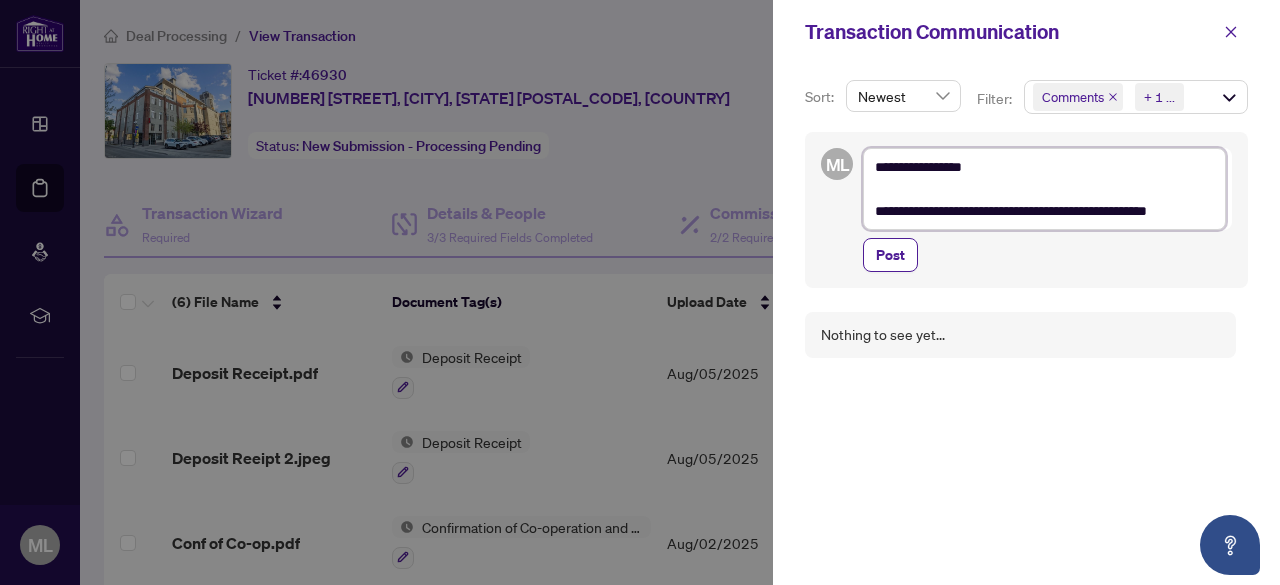 type on "**********" 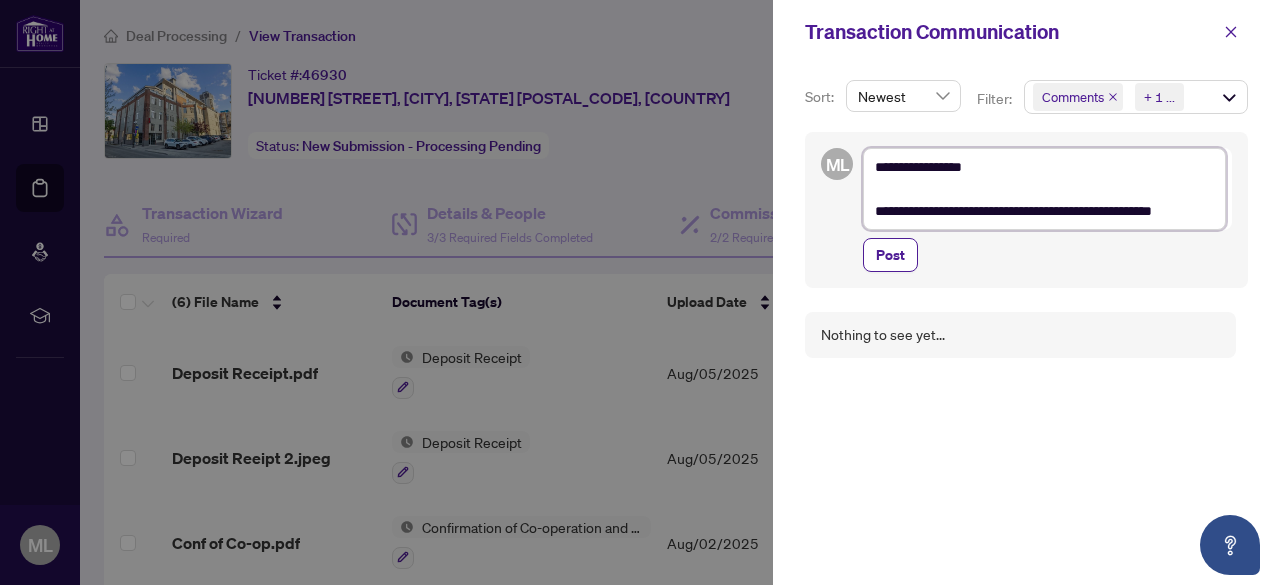 type on "**********" 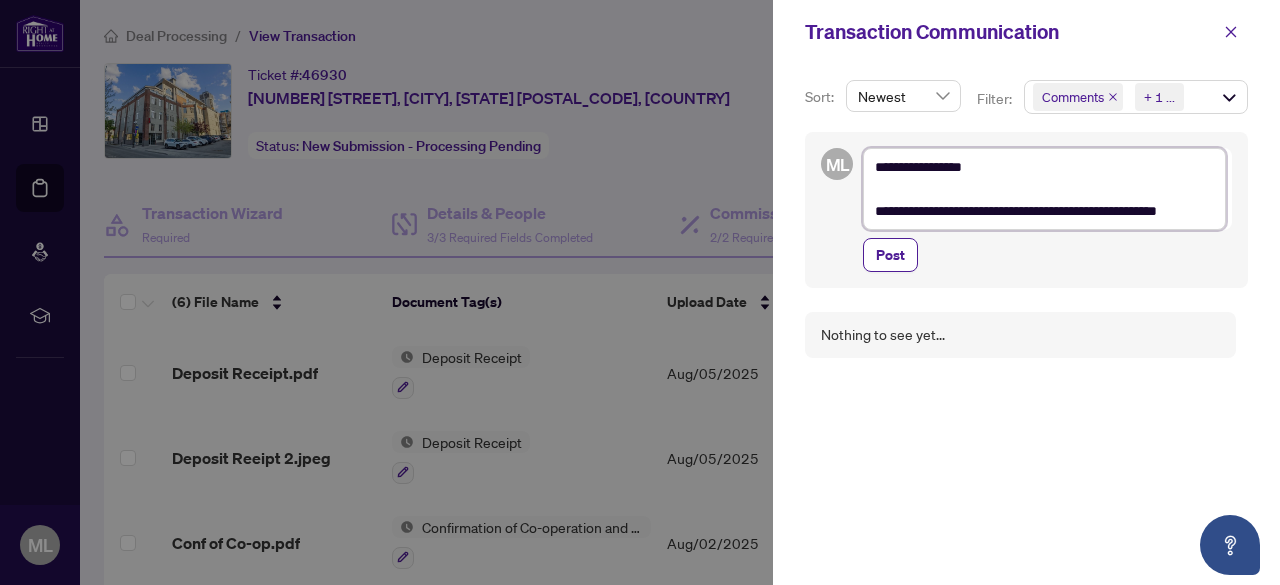 type on "**********" 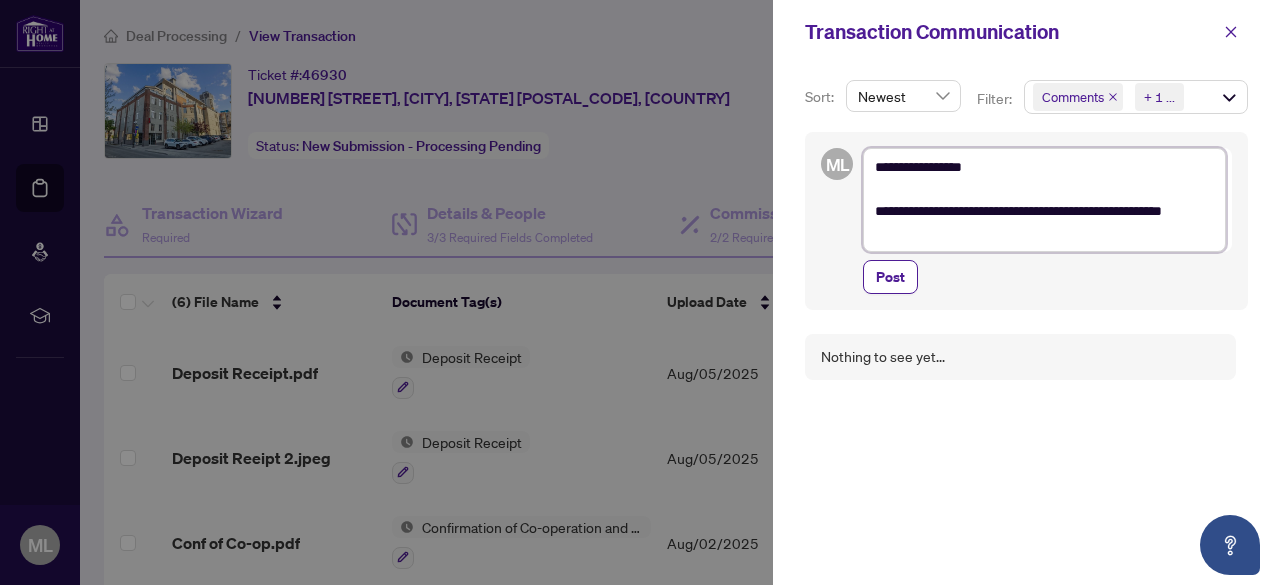 type on "**********" 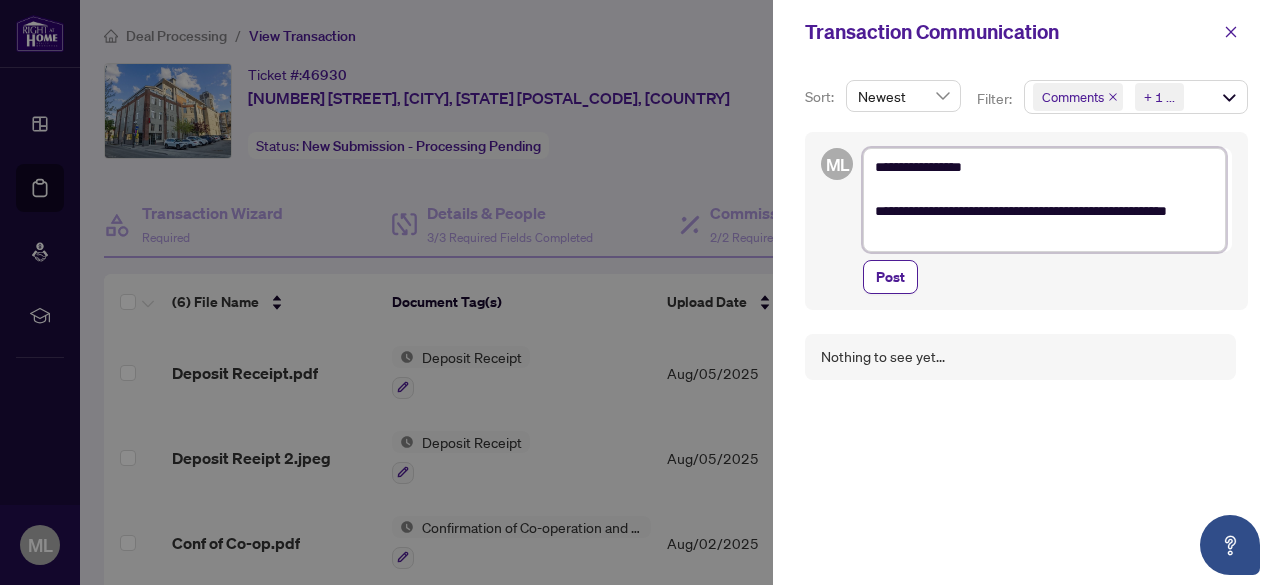 type on "**********" 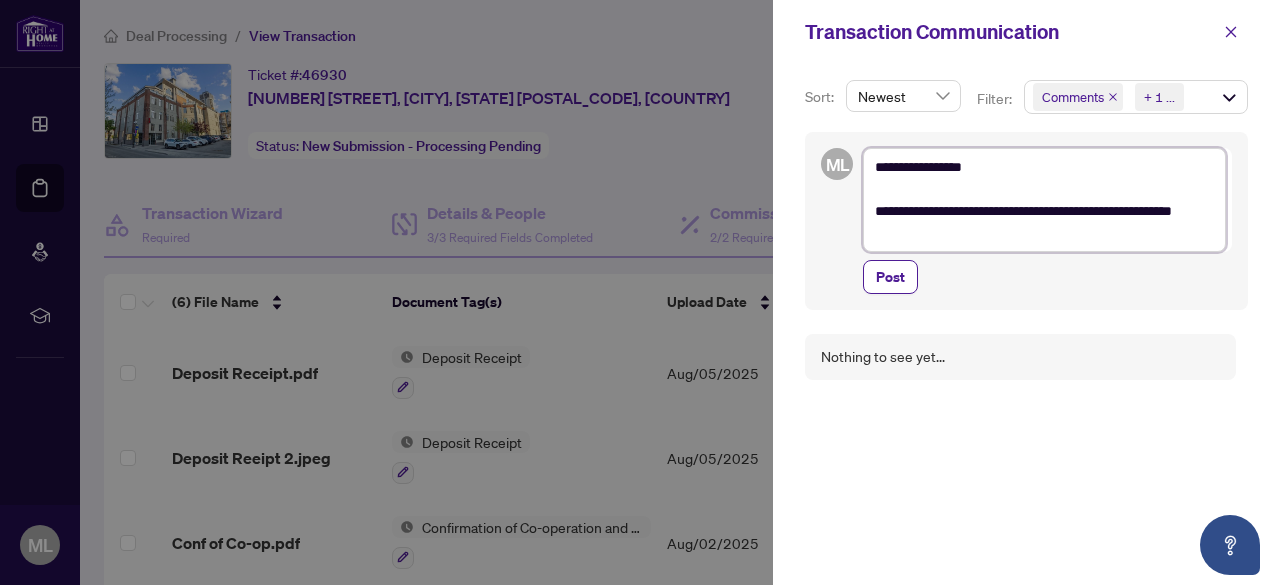 type on "**********" 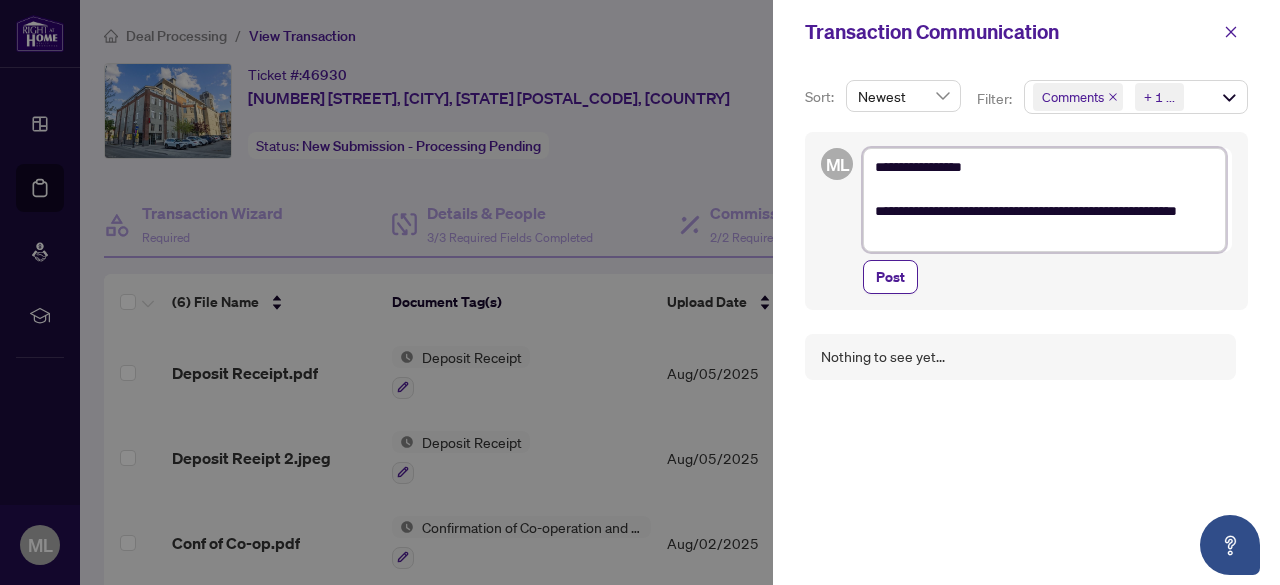 type on "**********" 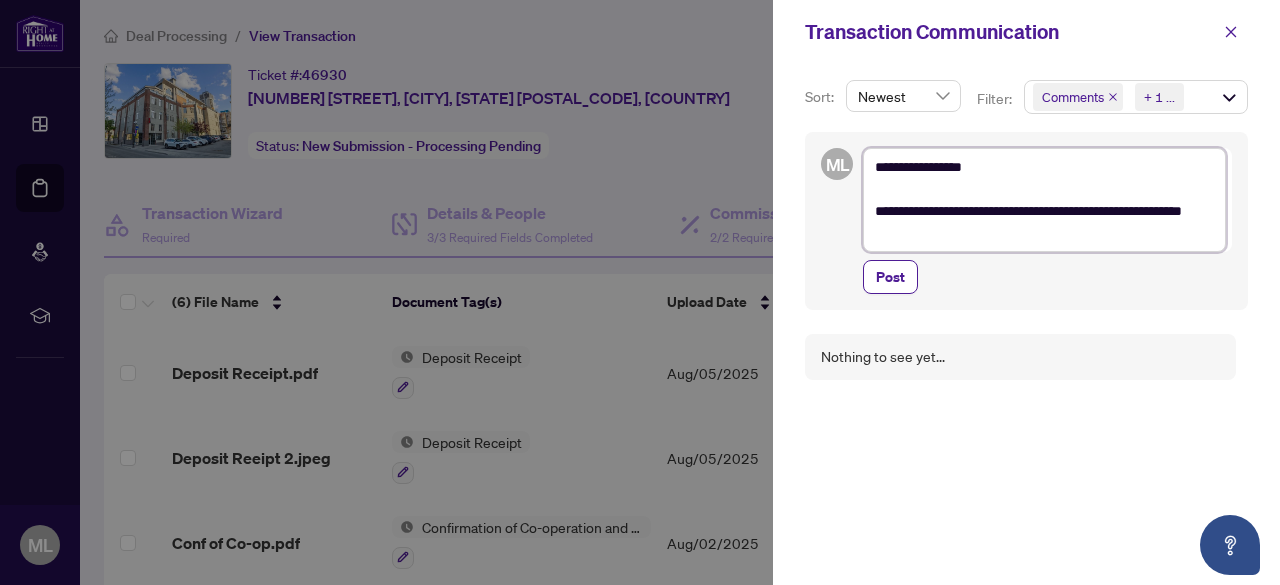 type on "**********" 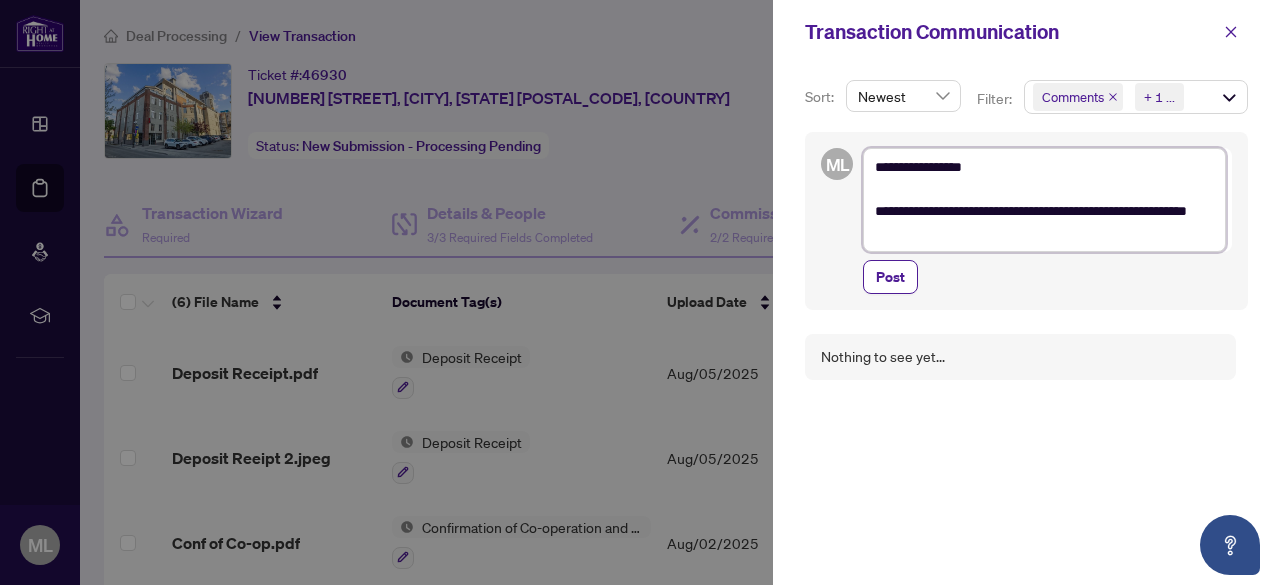 type on "**********" 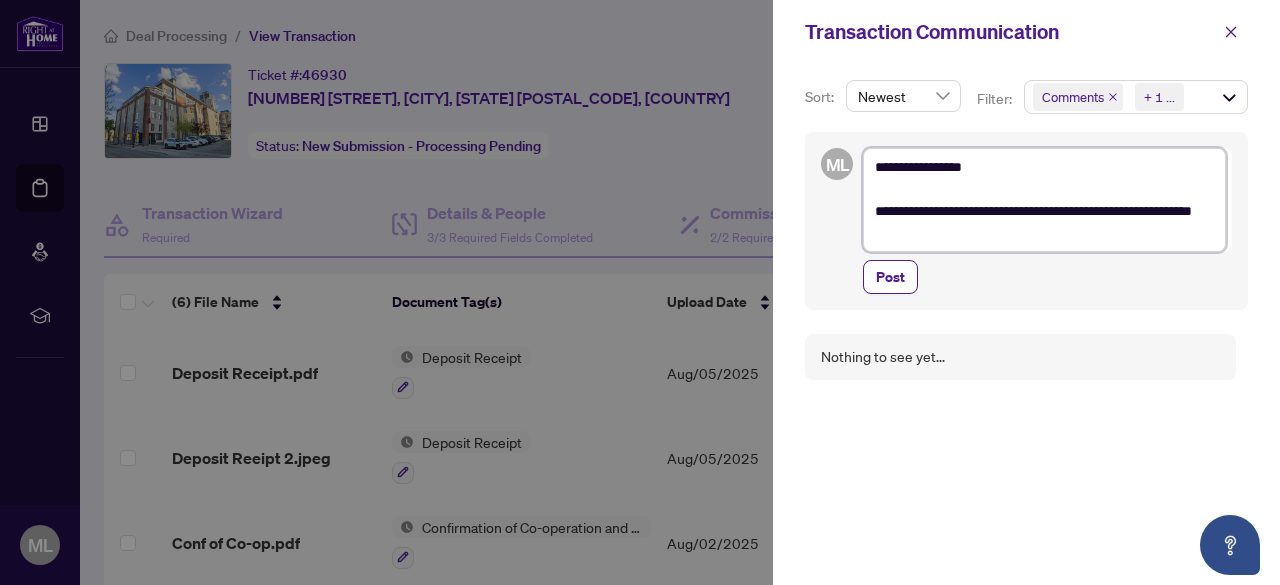 type on "**********" 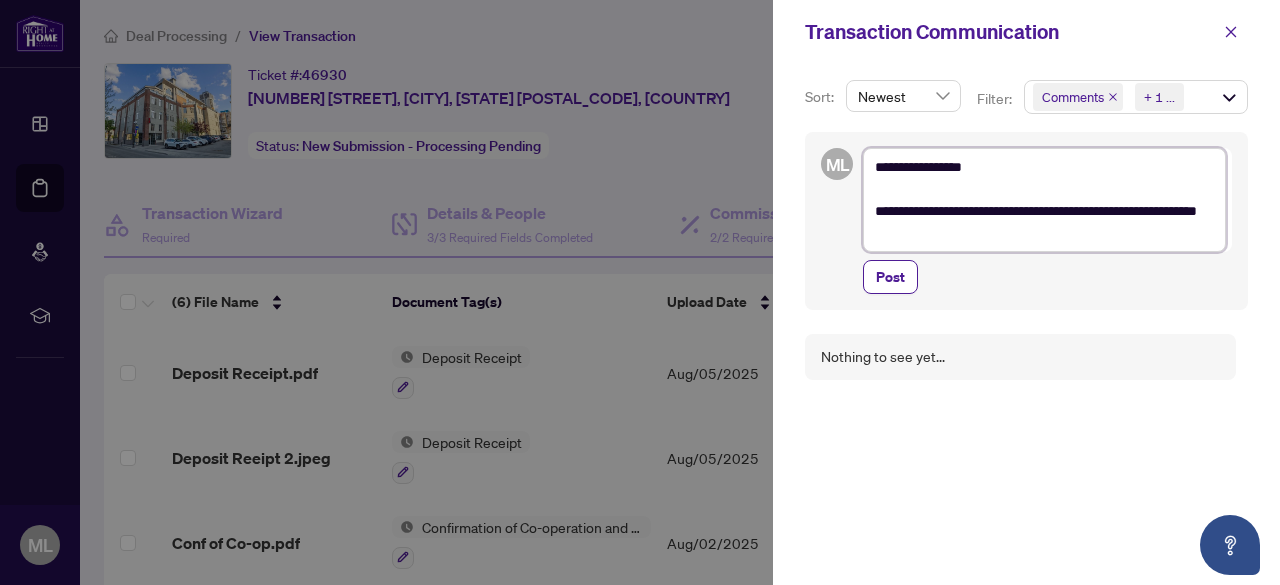 type on "**********" 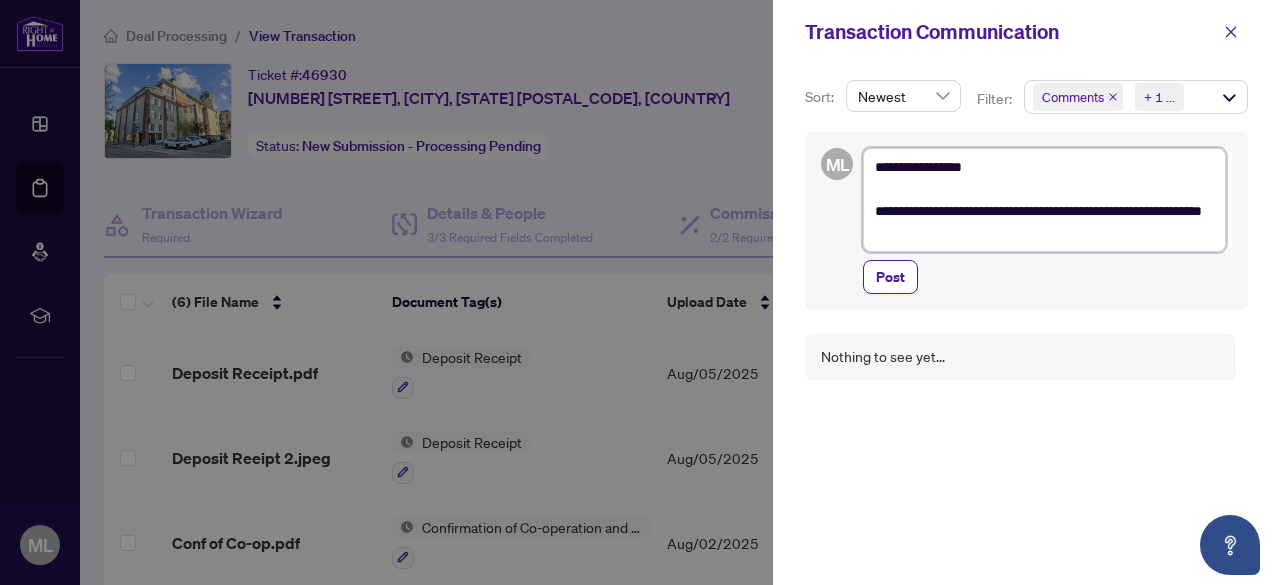 type on "**********" 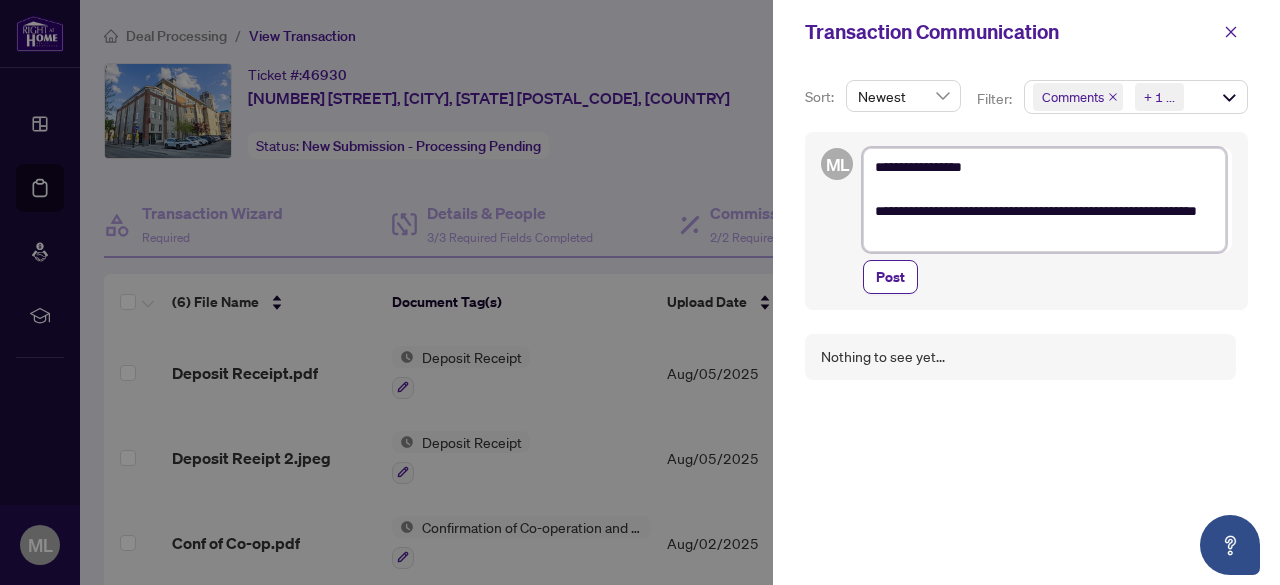 type on "**********" 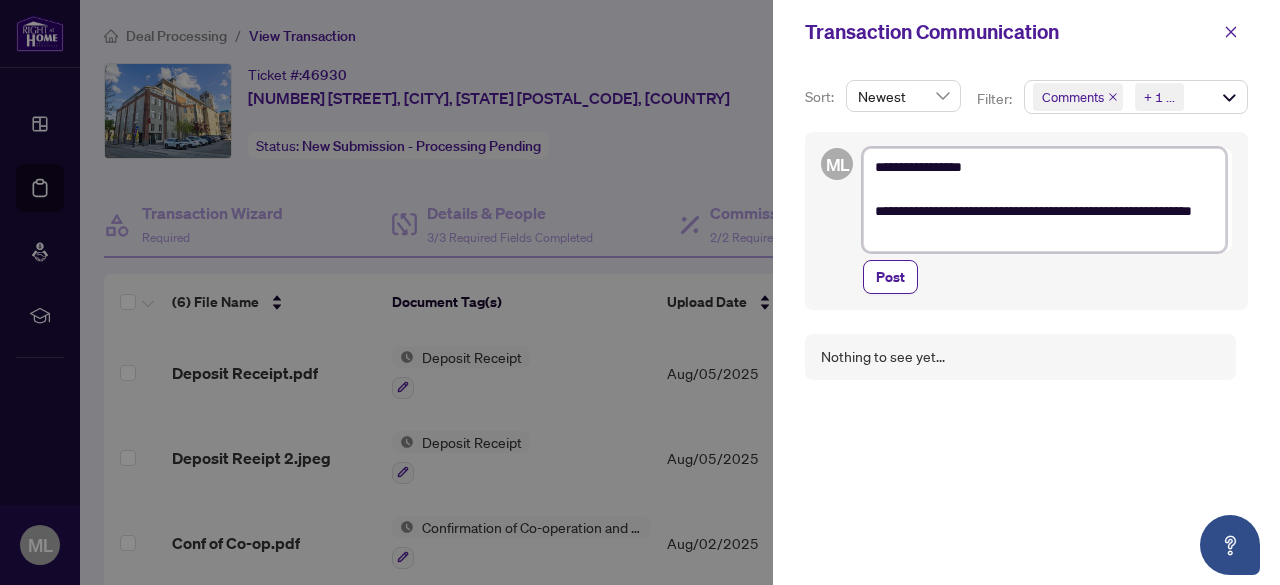 type on "**********" 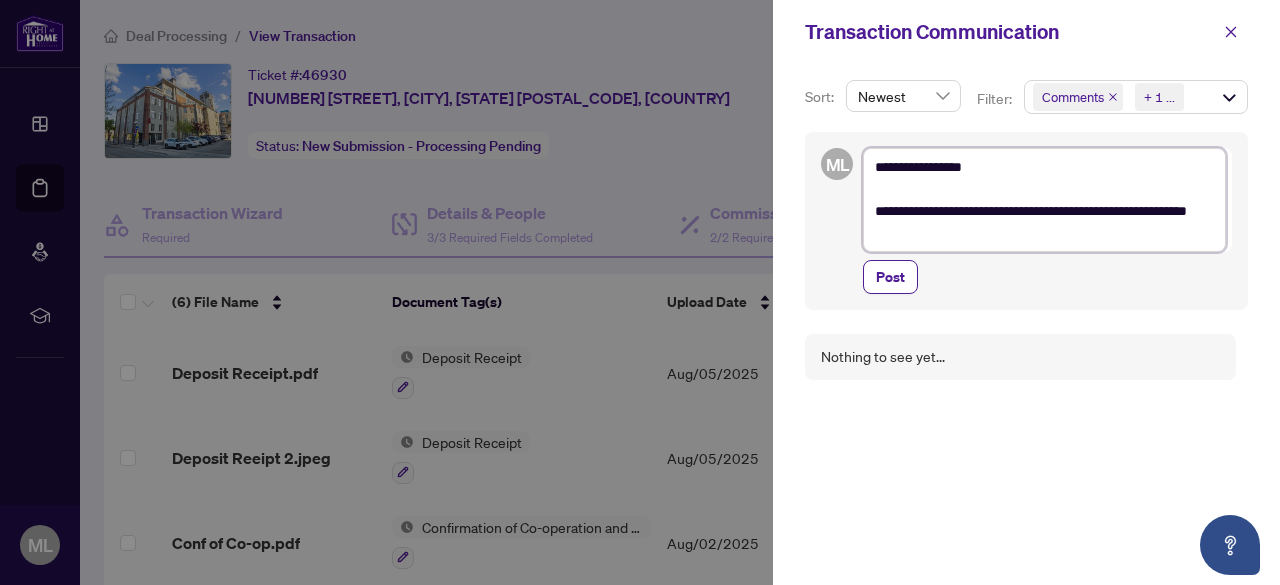 type on "**********" 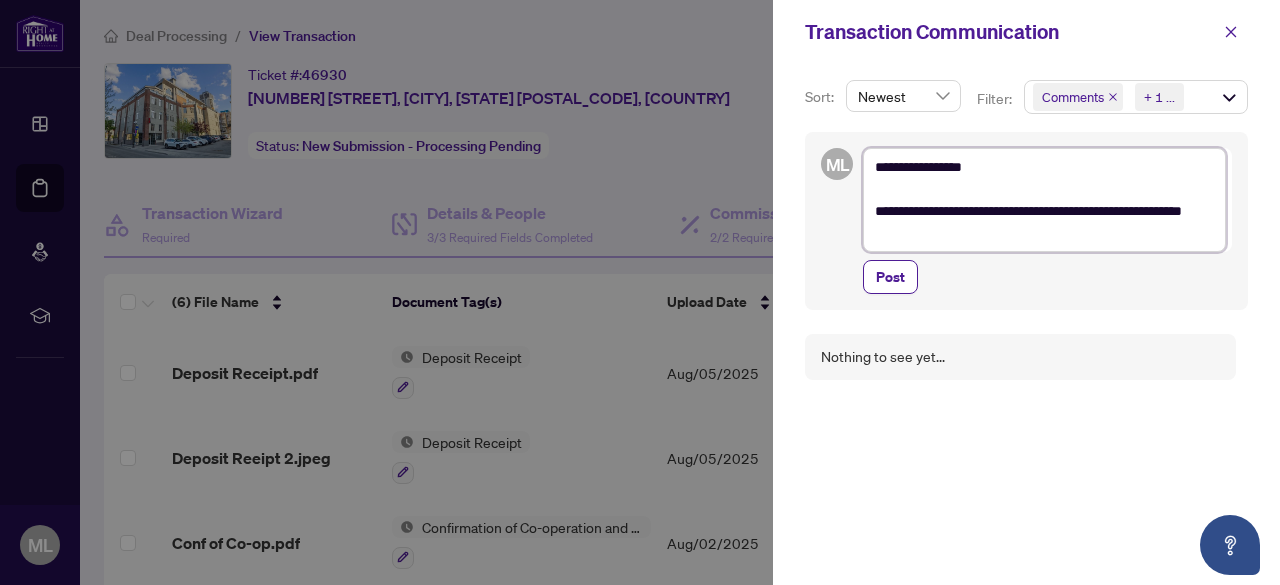 type on "**********" 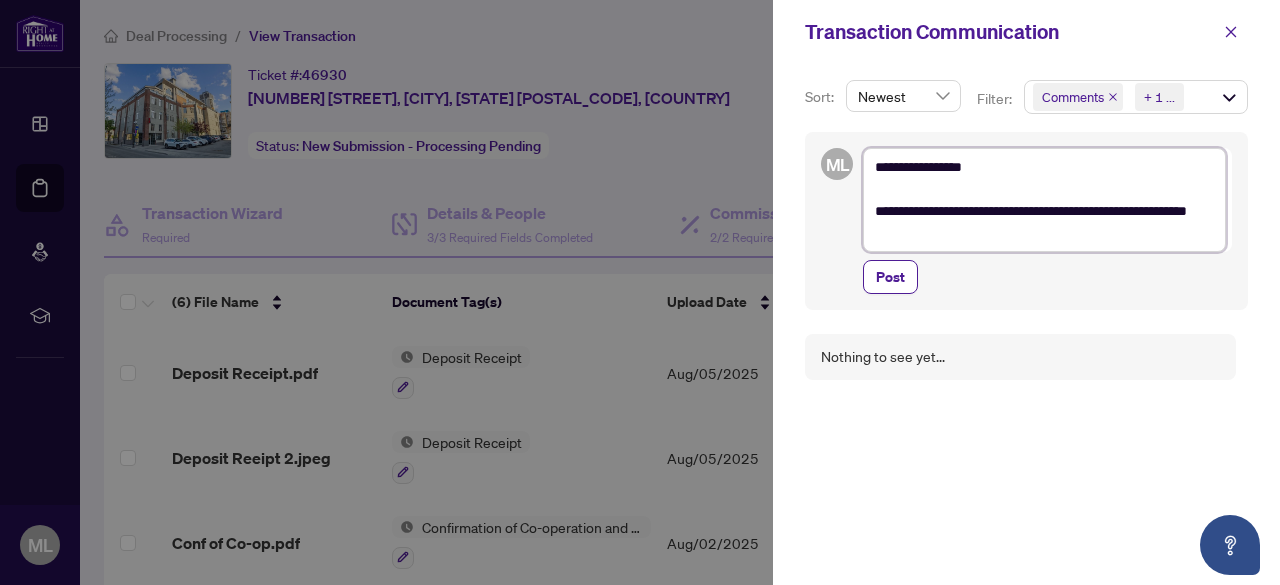 type on "**********" 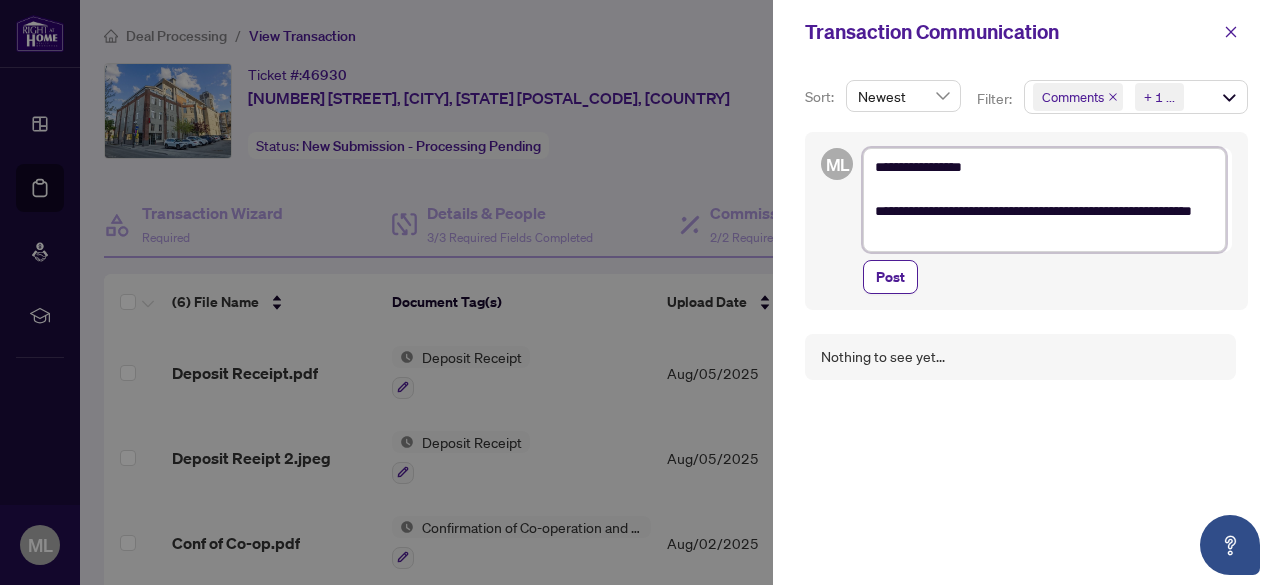 type on "**********" 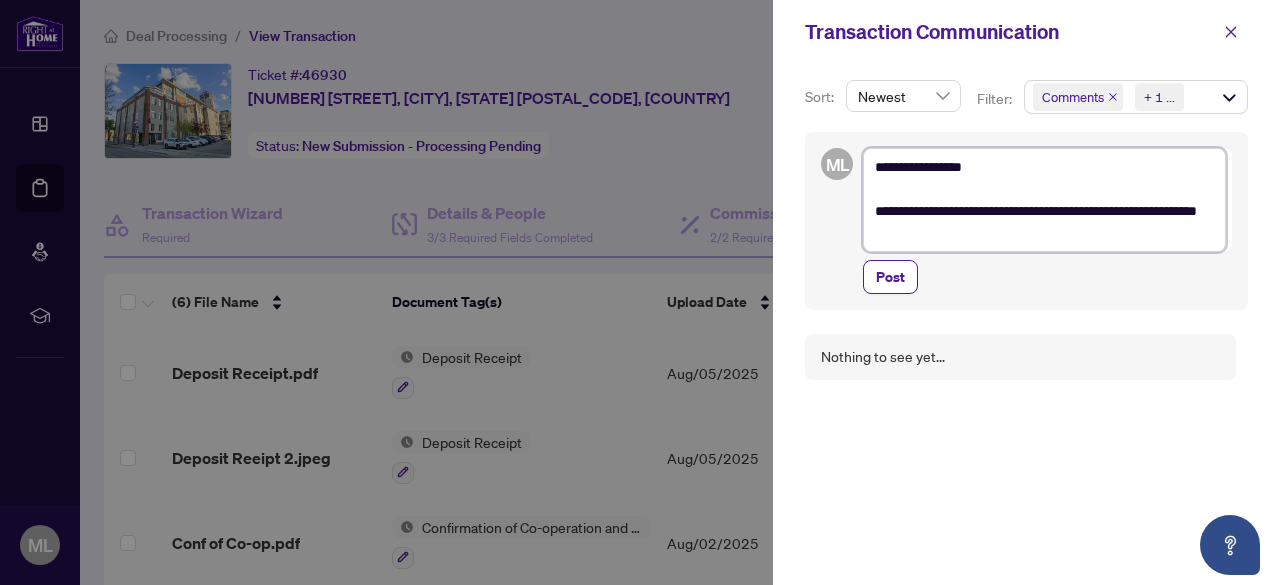 type on "**********" 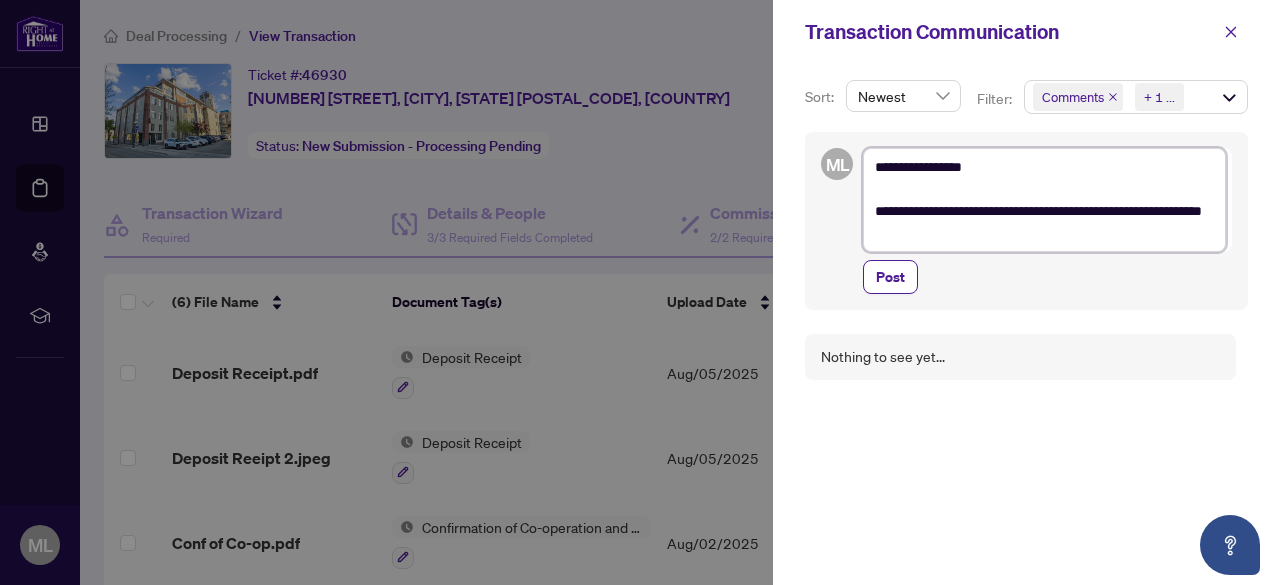 type on "**********" 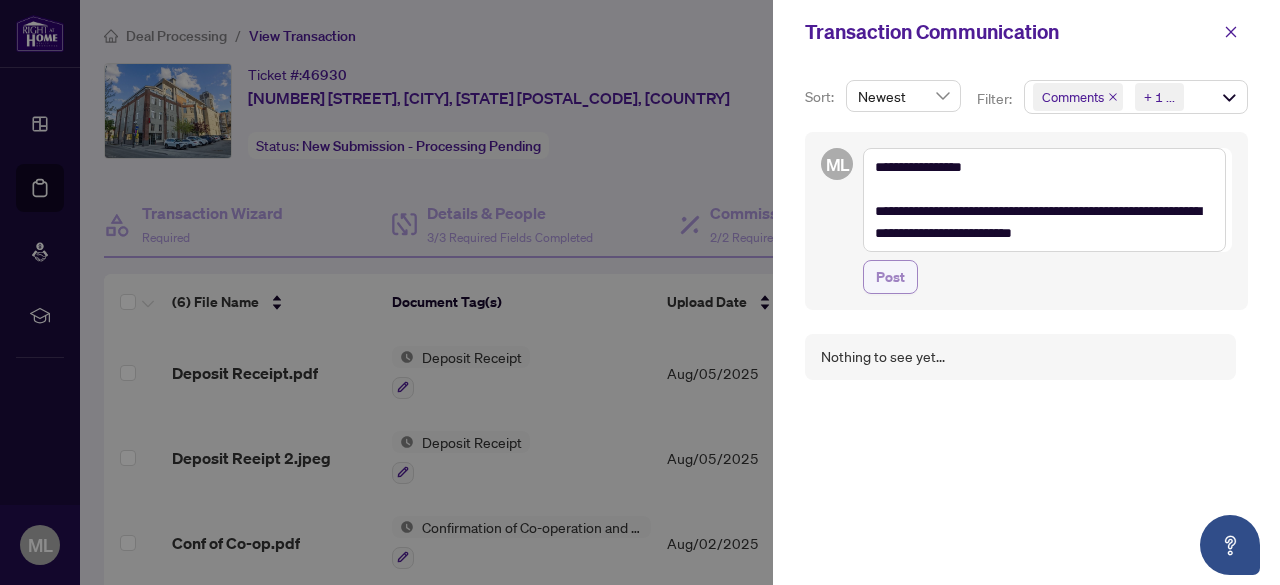 click on "Post" at bounding box center (890, 277) 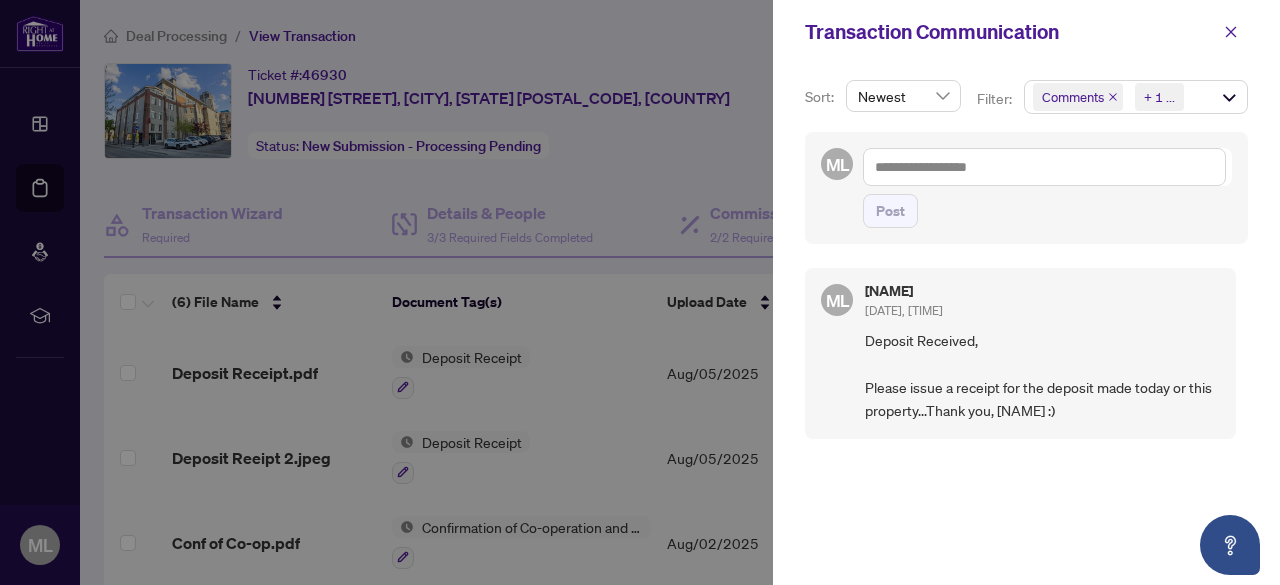 click on "Comments Requirements + 1 ..." at bounding box center [1136, 97] 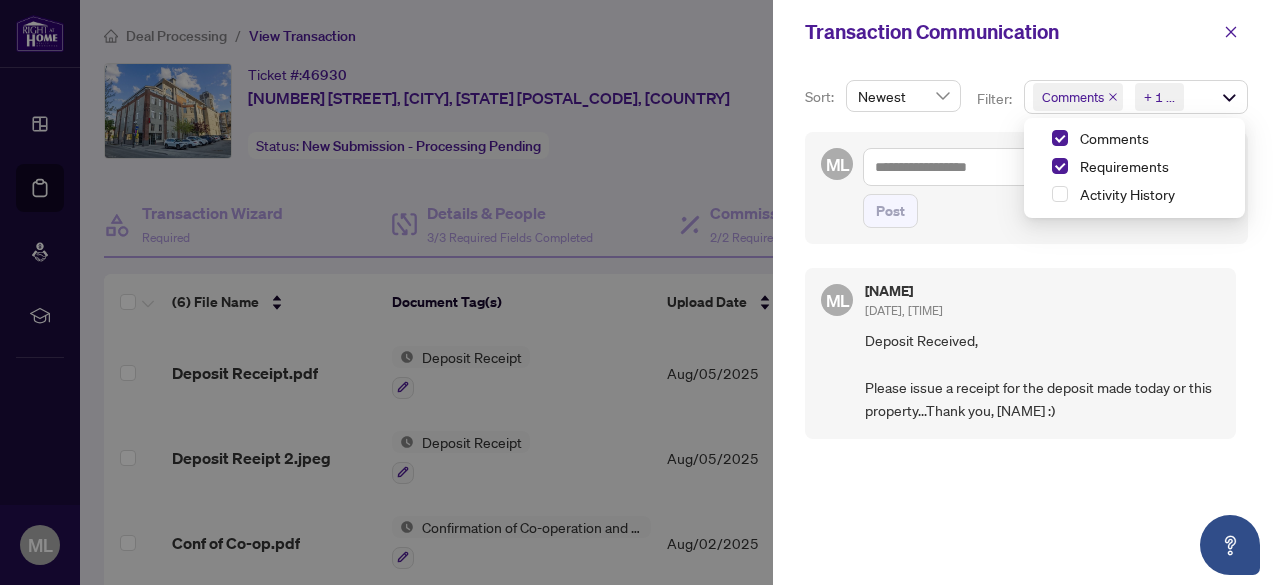 click at bounding box center (640, 292) 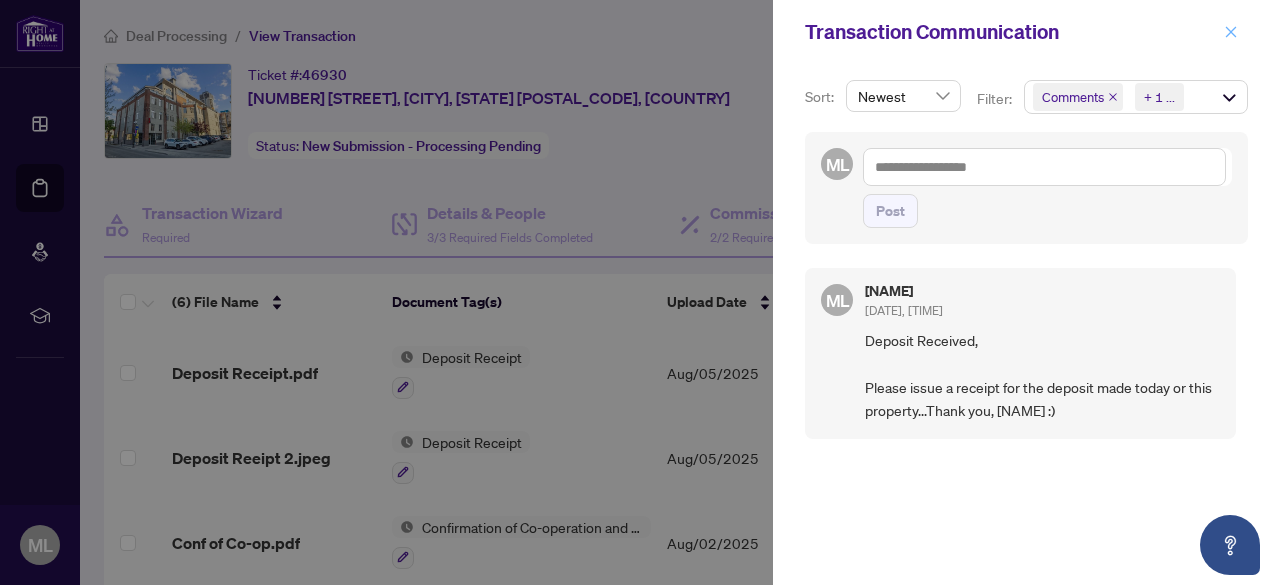 click 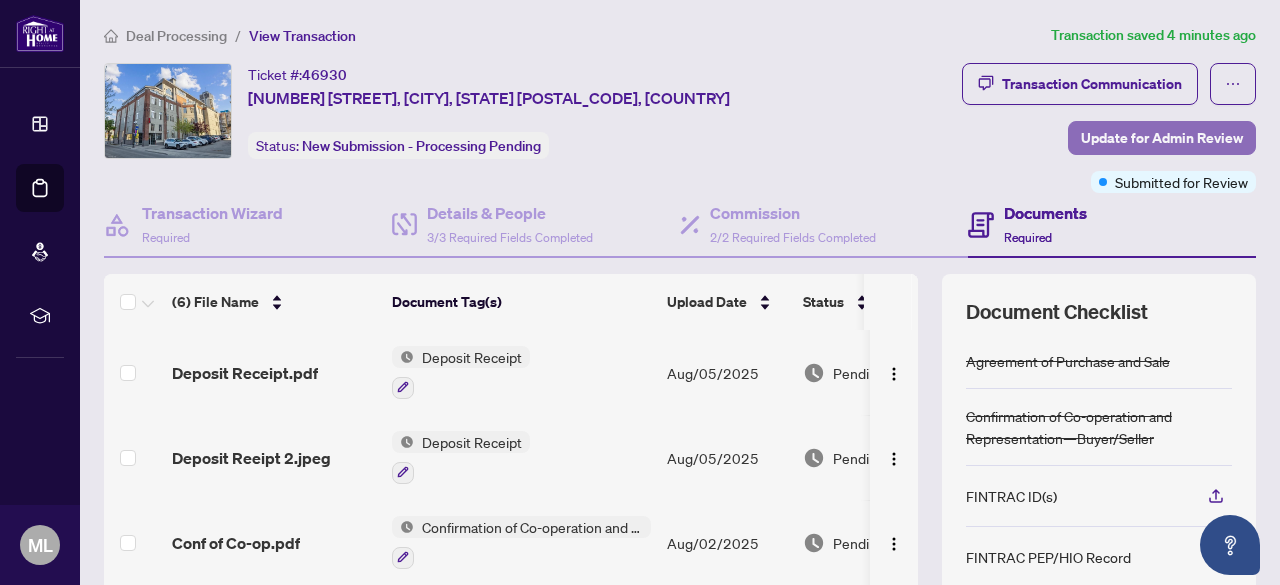 click on "Update for Admin Review" at bounding box center [1162, 138] 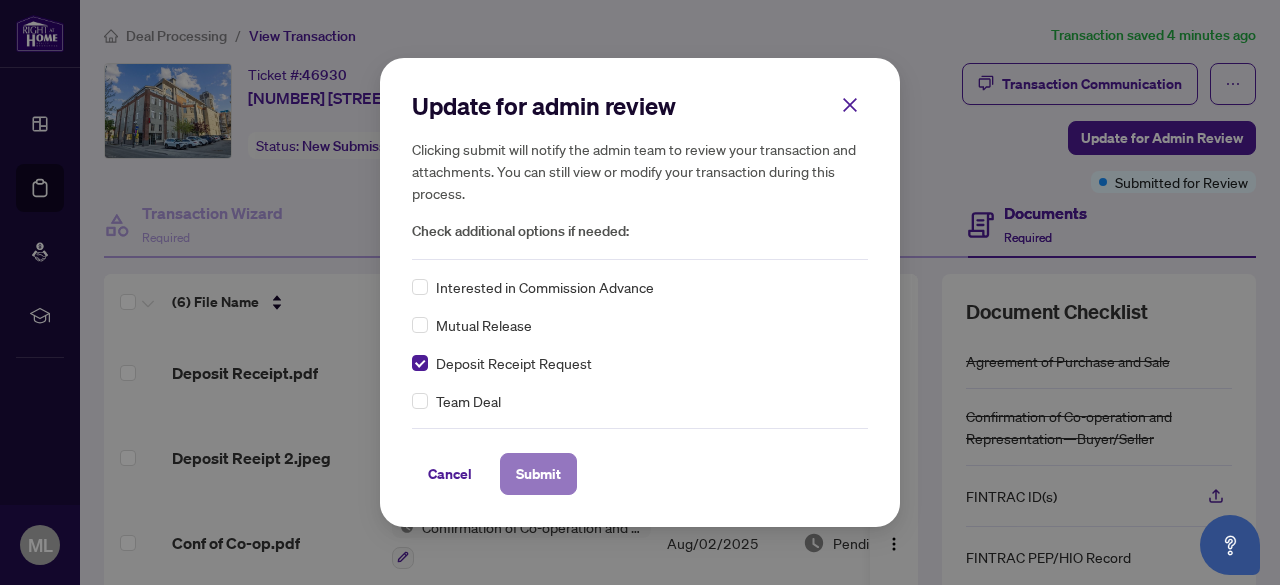 click on "Submit" at bounding box center [538, 474] 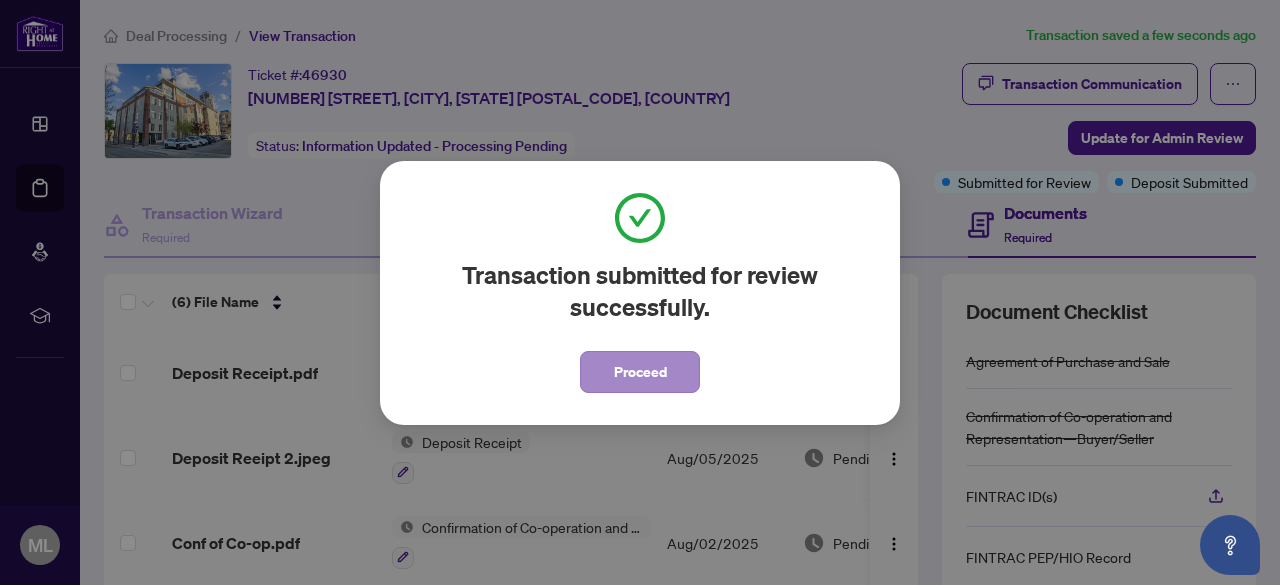 click on "Proceed" at bounding box center [640, 372] 